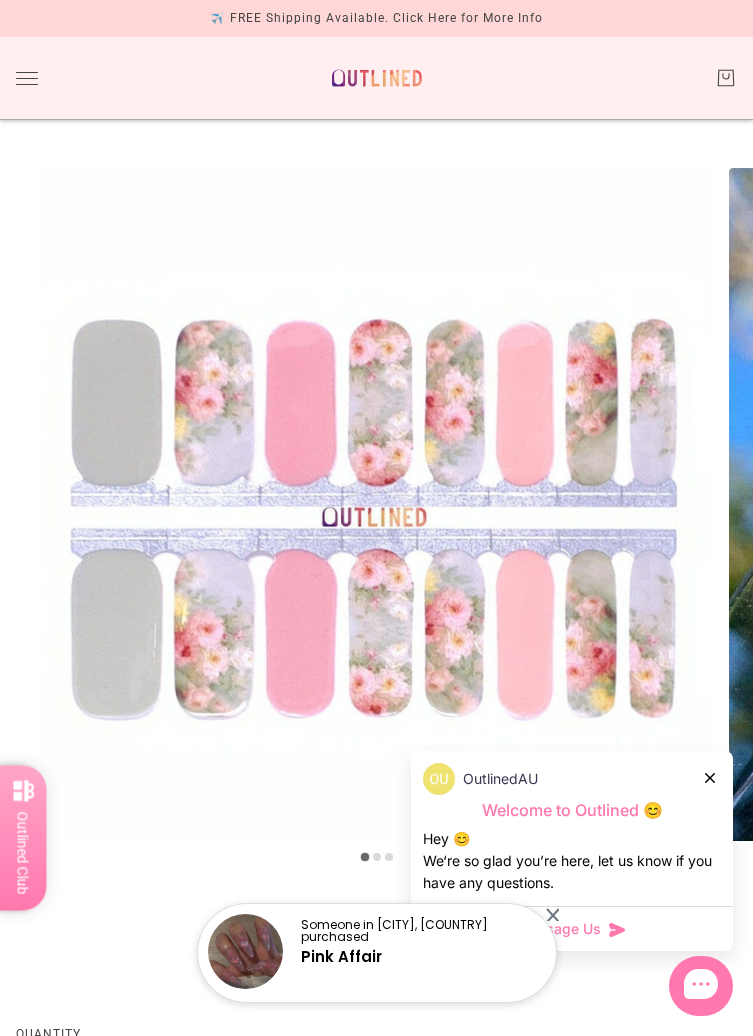 scroll, scrollTop: 0, scrollLeft: 0, axis: both 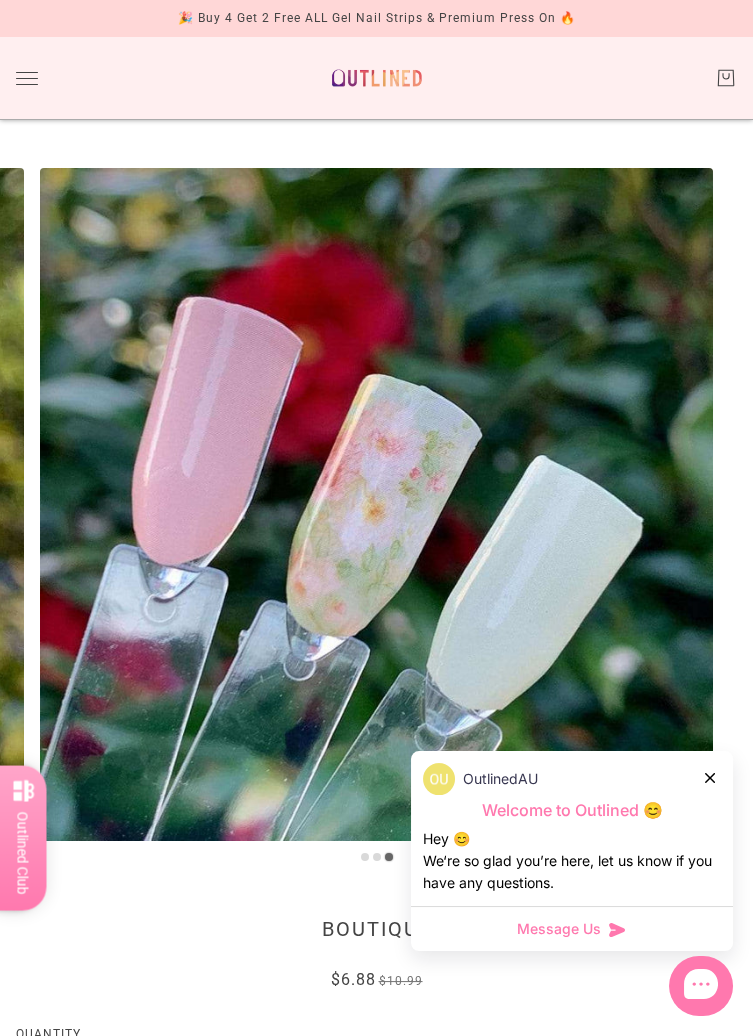 click on "OutlinedAU" at bounding box center (572, 779) 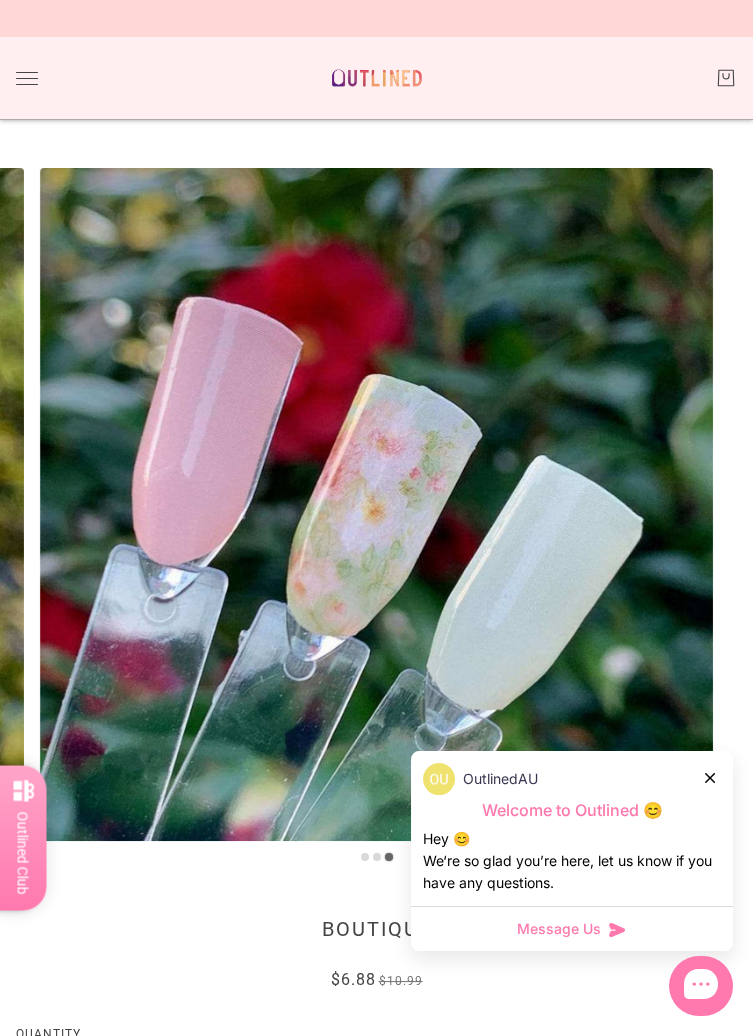 click 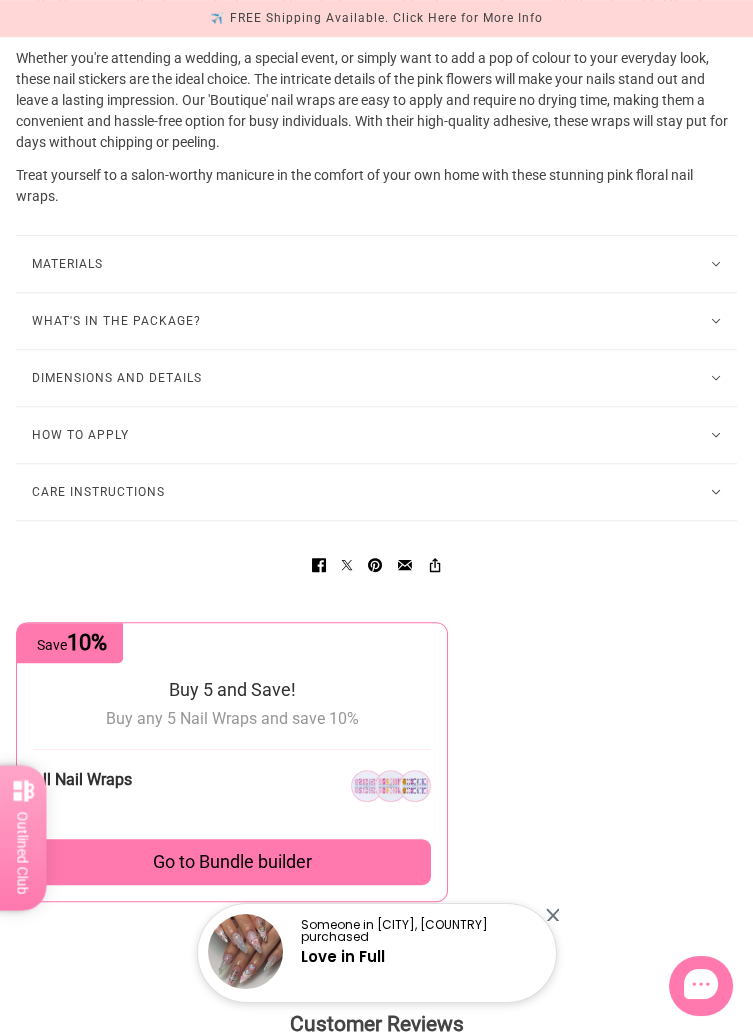 scroll, scrollTop: 1372, scrollLeft: 0, axis: vertical 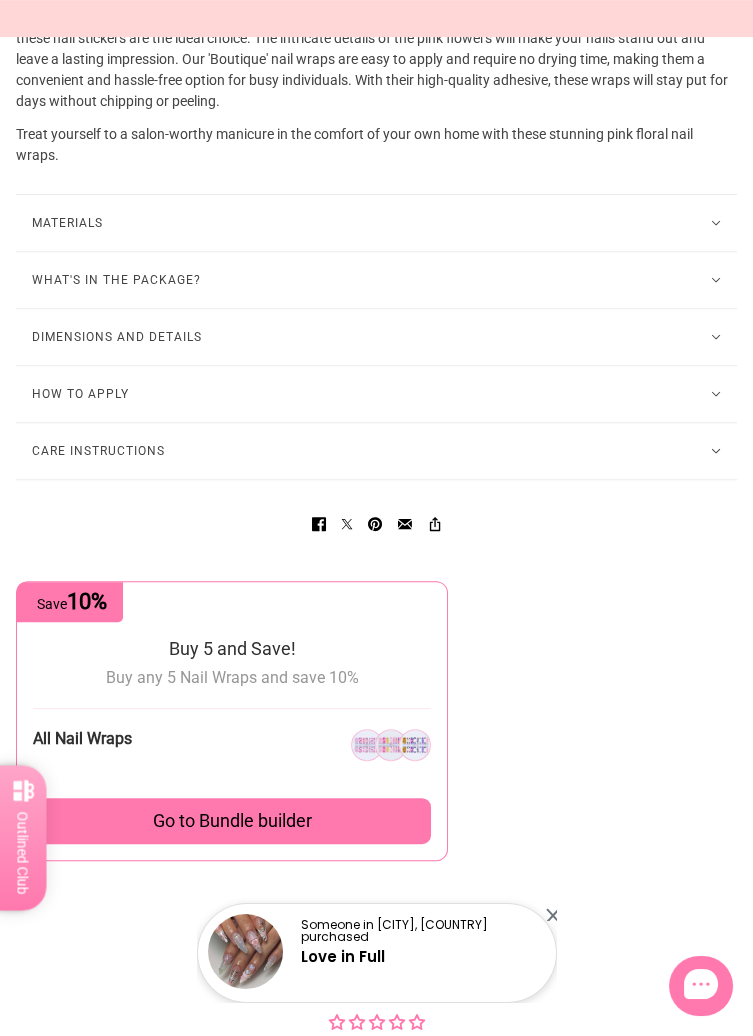 click on "Someone in Toowoomba, Australia purchased
Love in Full" at bounding box center [377, 954] 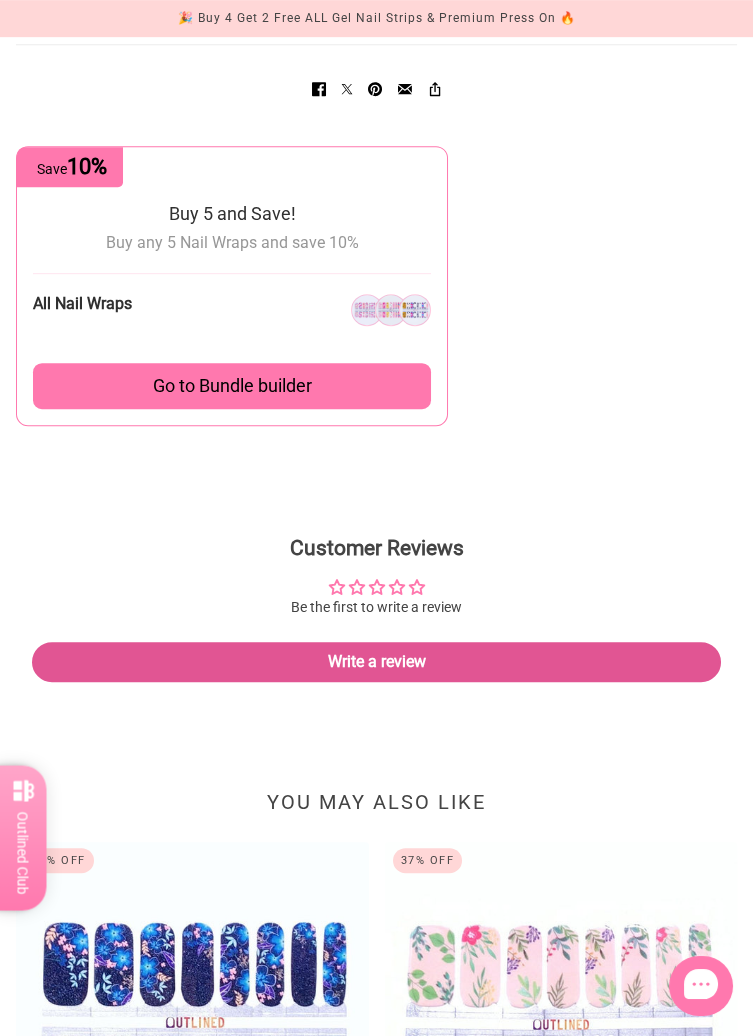 scroll, scrollTop: 1818, scrollLeft: 0, axis: vertical 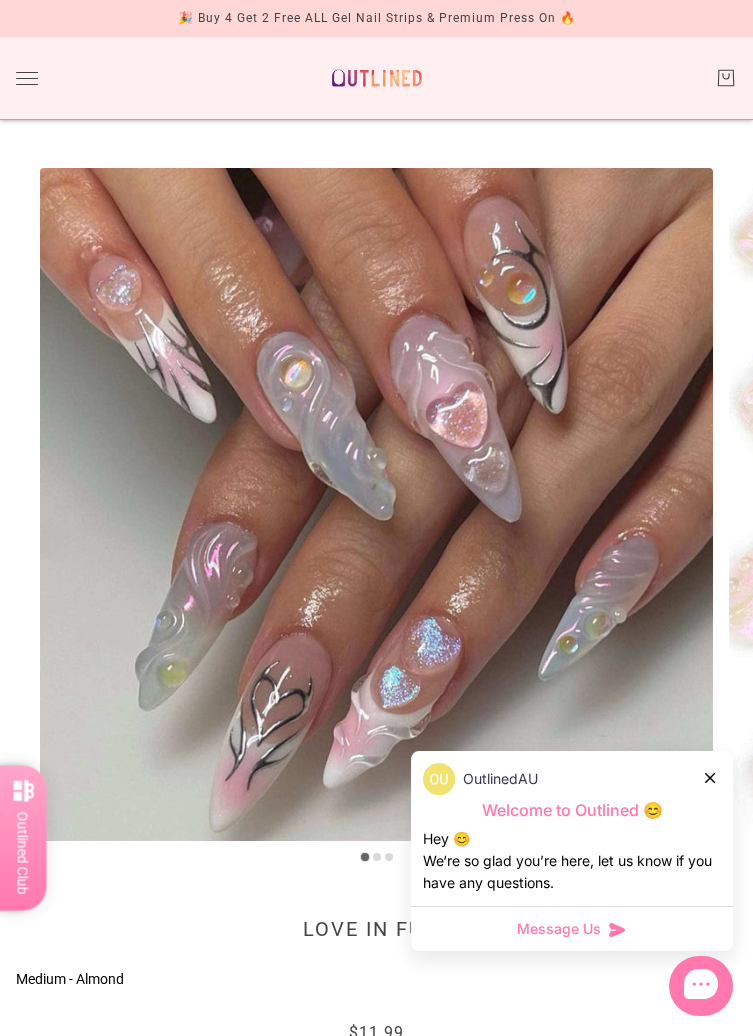 click on "Bundle and Save
Press On Nail Bundles
Press On Nails Bundles
Kids Press On Nails Bundles
Nail Wrap Bundles
Nail Wrap Bundles
Kids Nail Wrap Bundles
Semi Cured Gel Strip Bundles
Semi Cured Gel Strip Bundles
100% Cured Gel Strip Bundles
100% Cured Gel Strip Bundles
Premium Press On Nails Press On Nails
Manicure
Pedicure
Kids Nail Wraps FAQs" 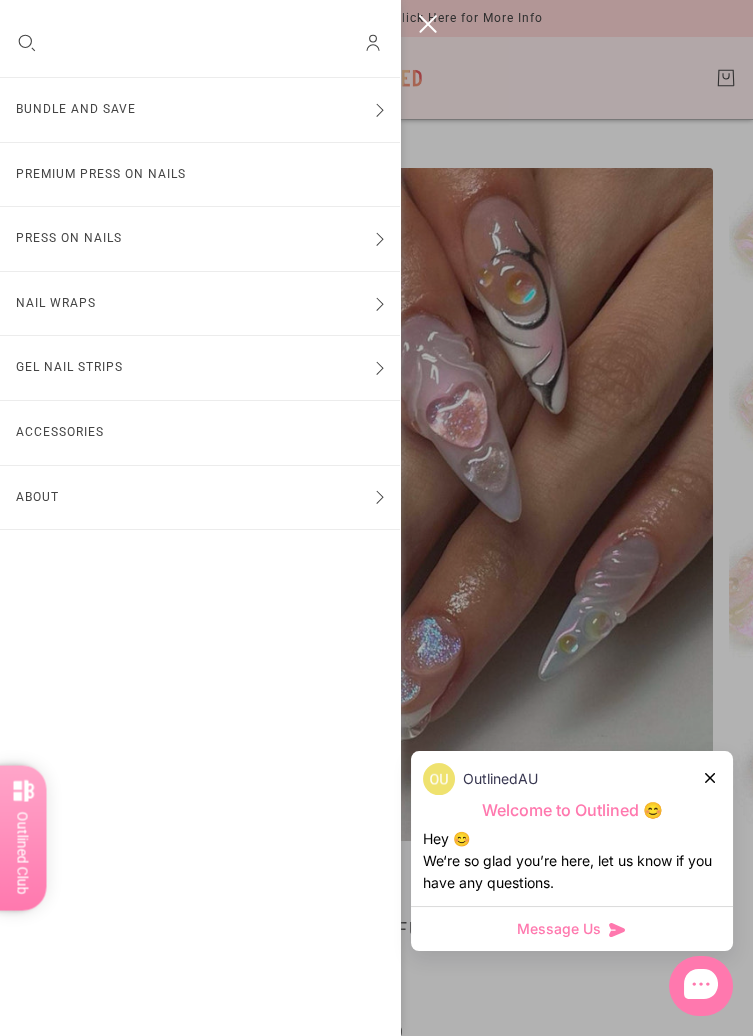 click on "Nail Wraps" at bounding box center (200, 304) 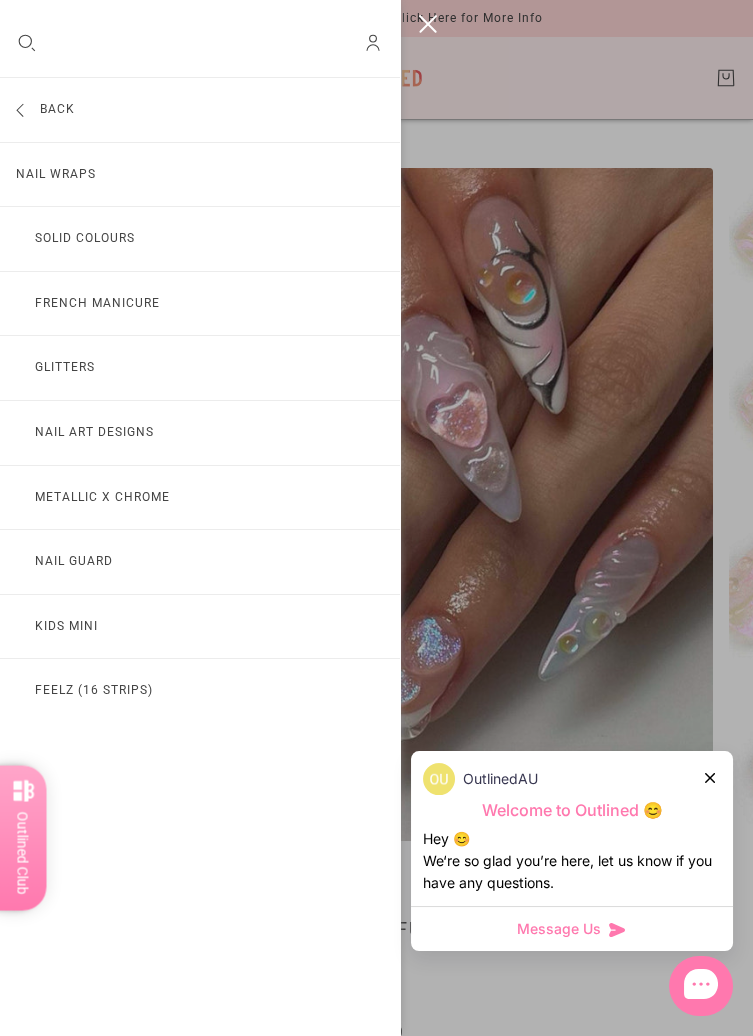 click on "Nail Wraps" at bounding box center [200, 175] 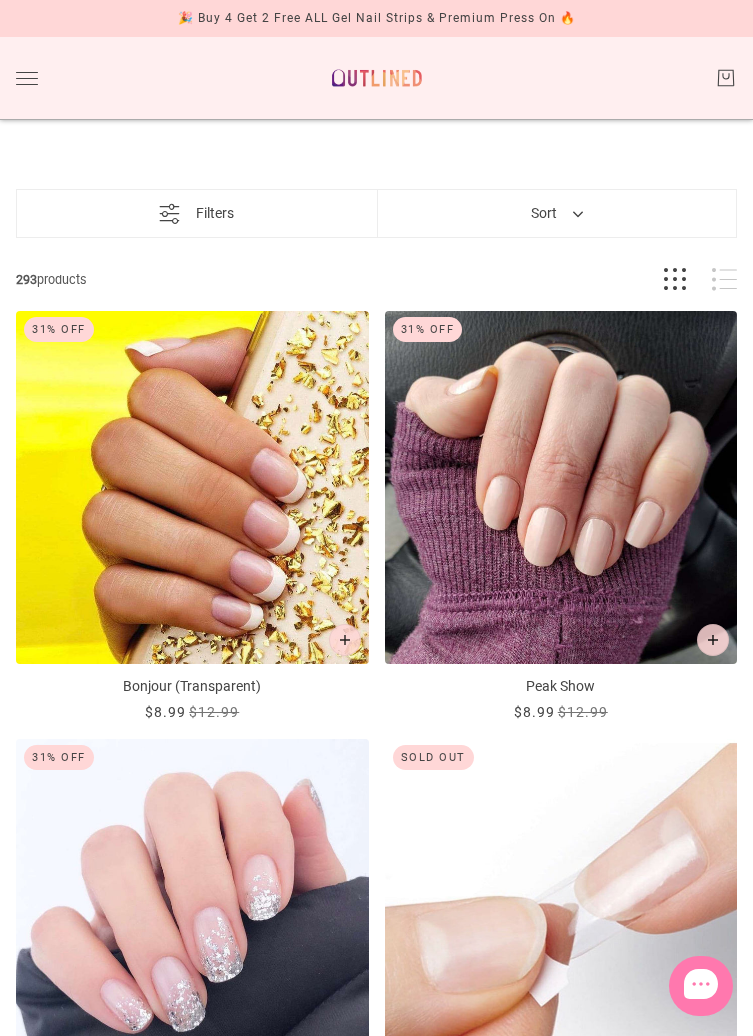 scroll, scrollTop: 0, scrollLeft: 0, axis: both 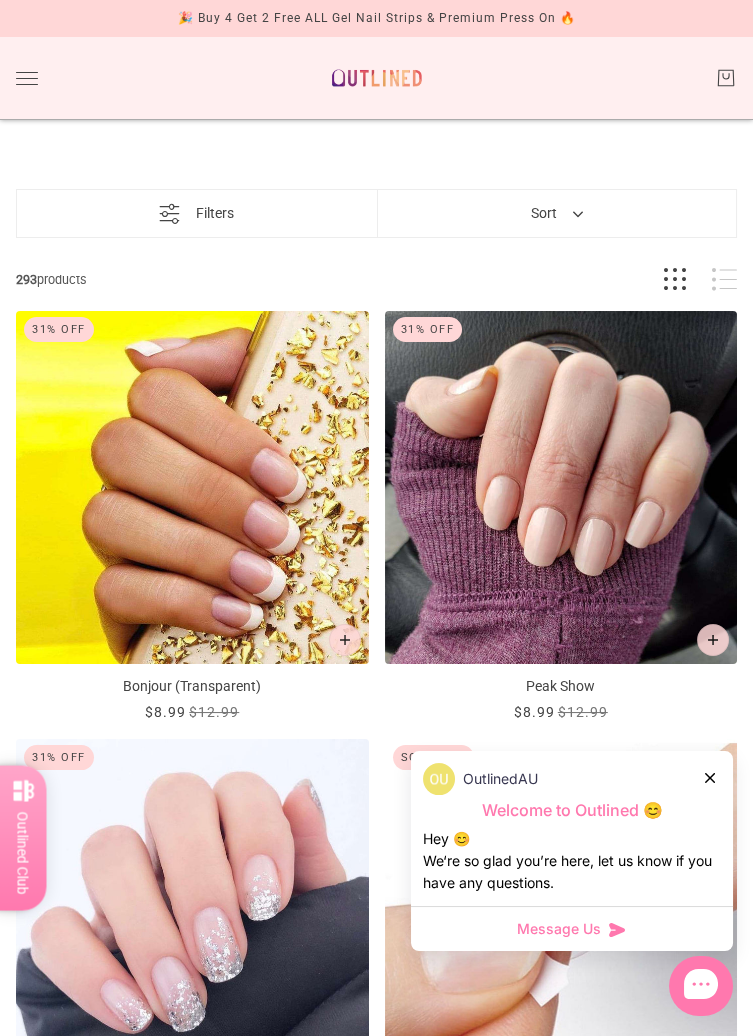 click 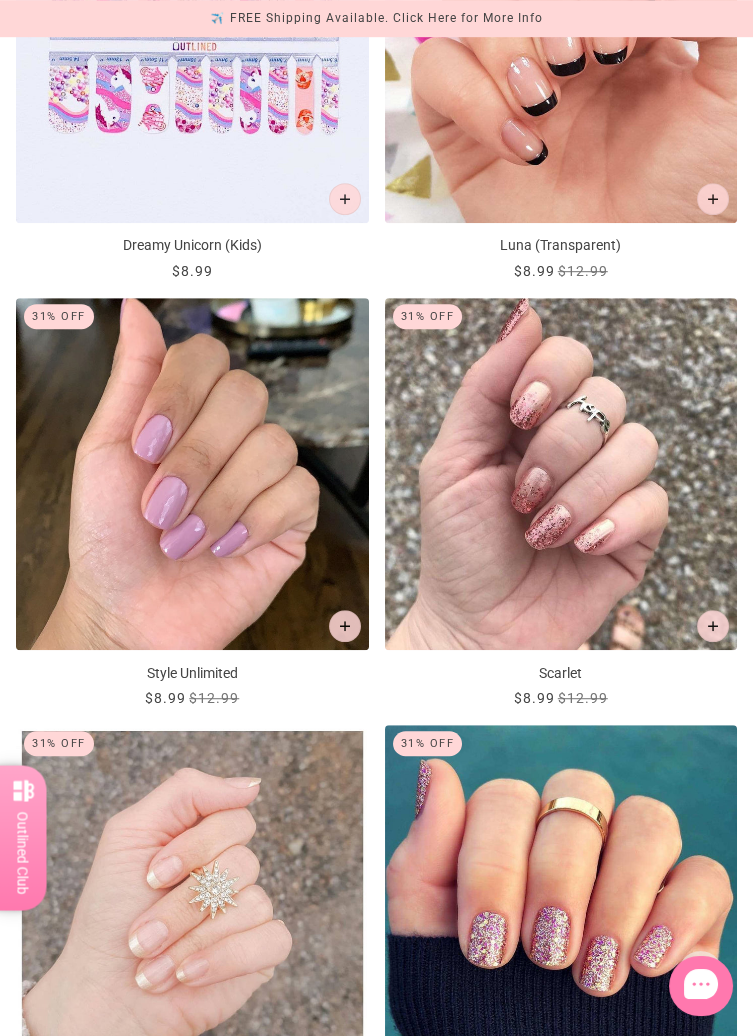 scroll, scrollTop: 2123, scrollLeft: 0, axis: vertical 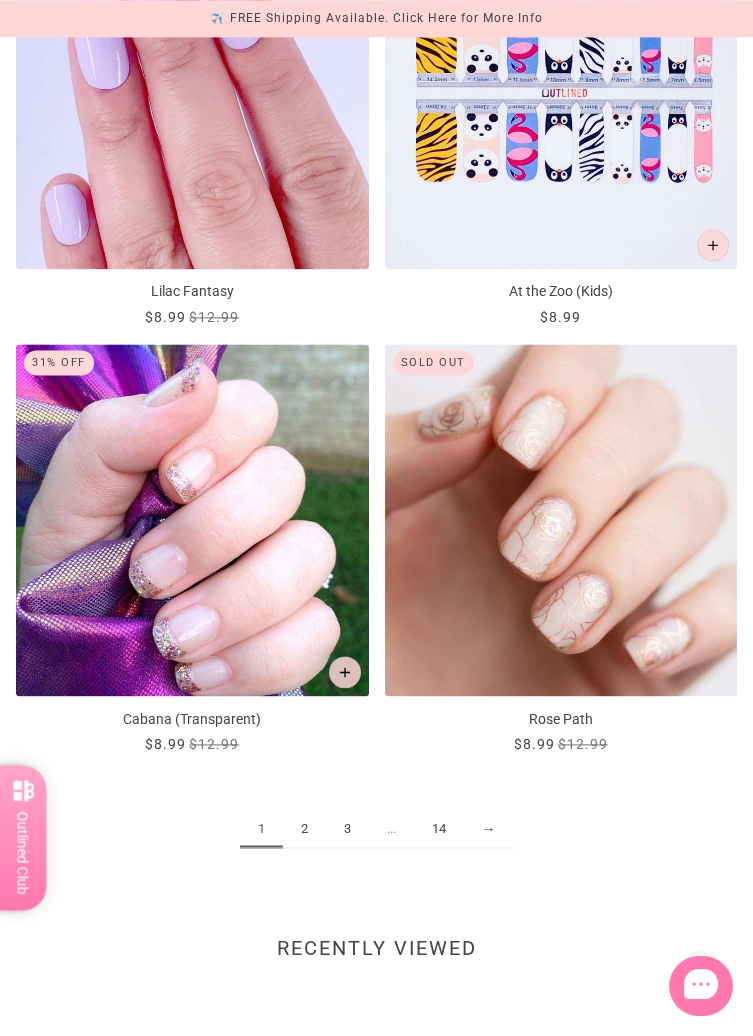 click on "2" at bounding box center [304, 829] 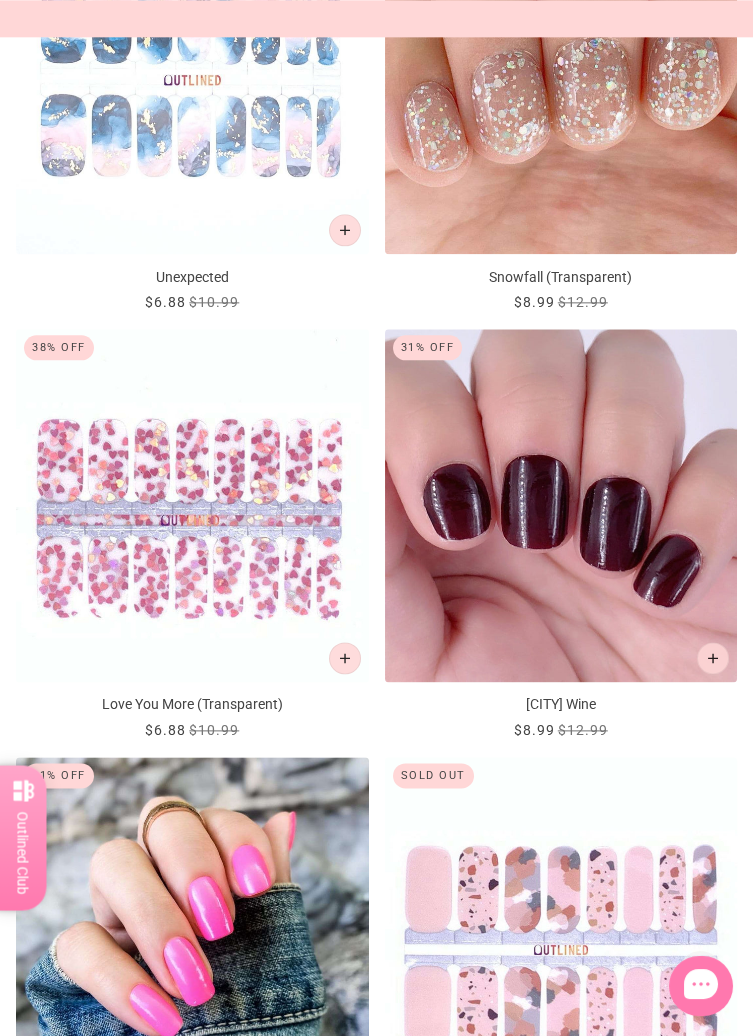 scroll, scrollTop: 4231, scrollLeft: 0, axis: vertical 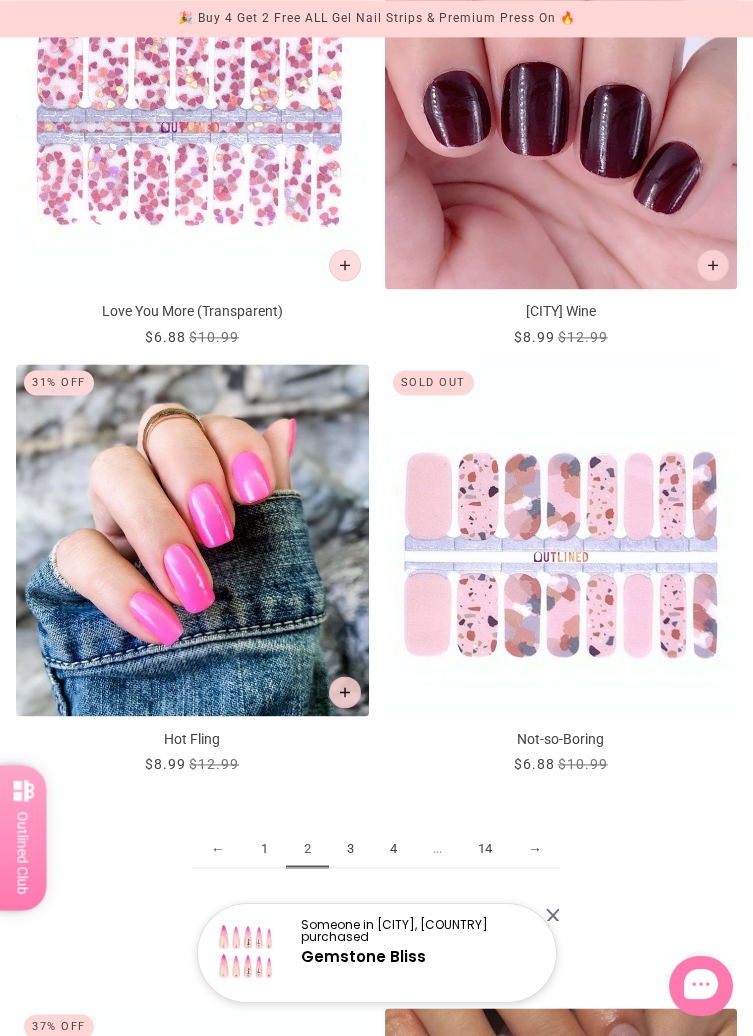 click on "3" at bounding box center (350, 849) 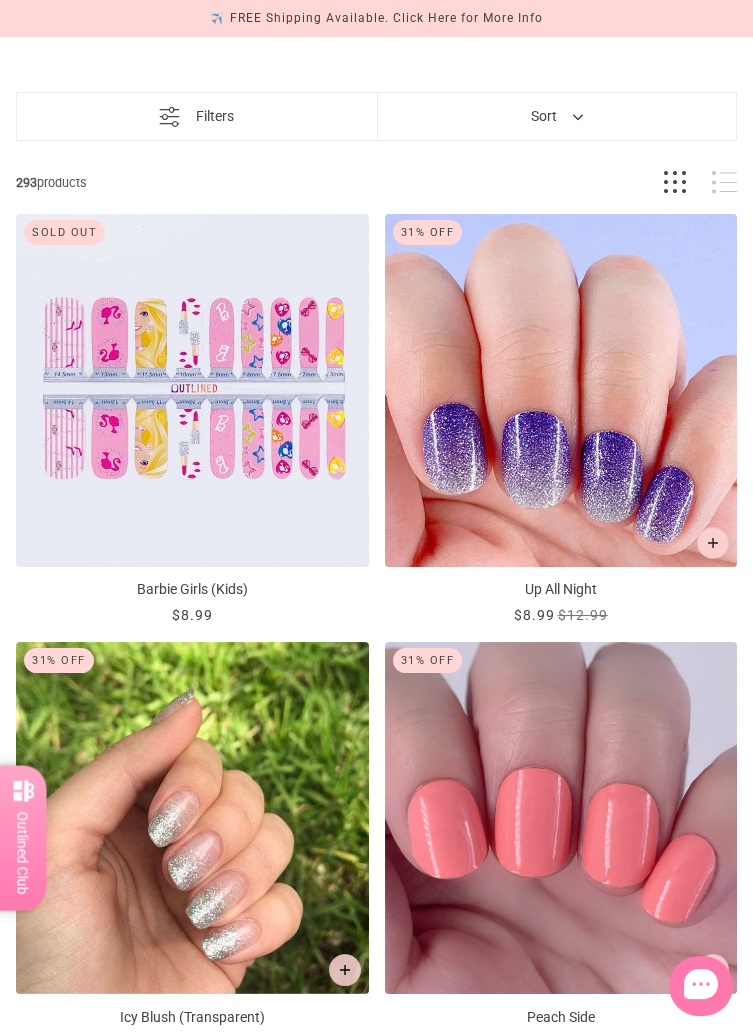 scroll, scrollTop: 104, scrollLeft: 0, axis: vertical 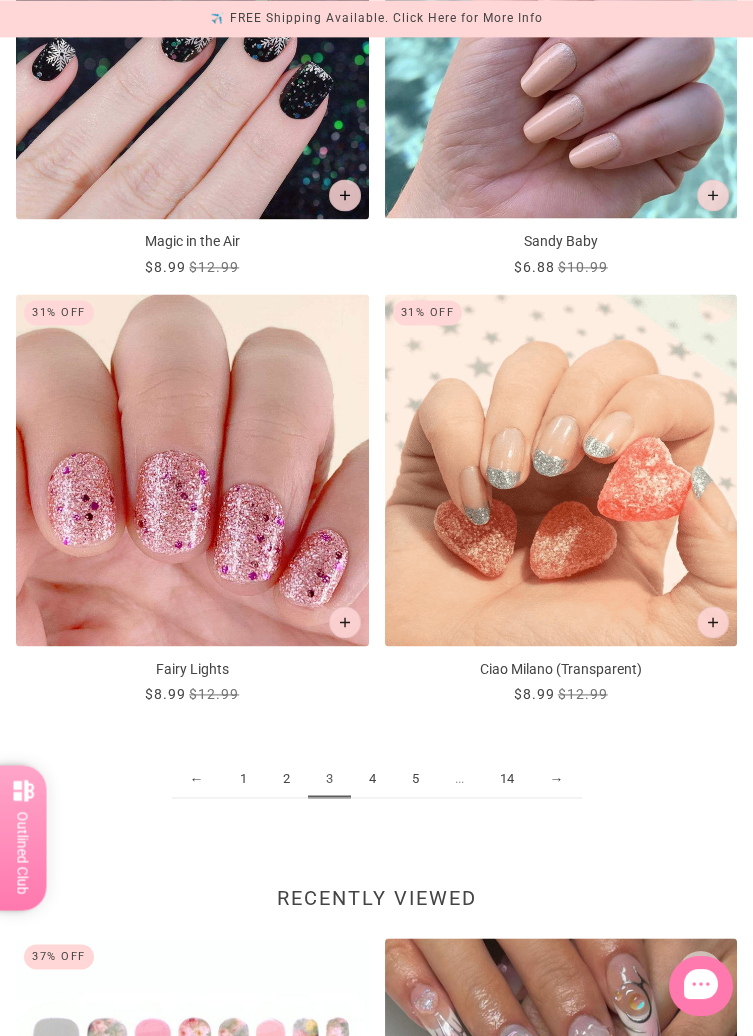 click on "4" at bounding box center (372, 779) 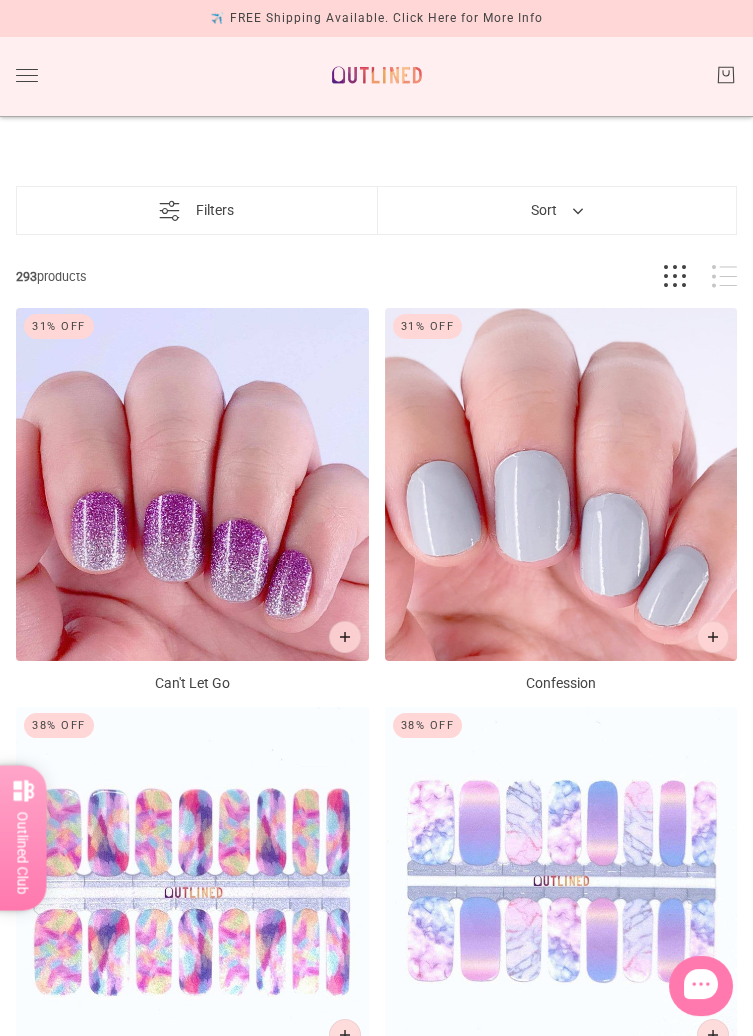 scroll, scrollTop: 0, scrollLeft: 0, axis: both 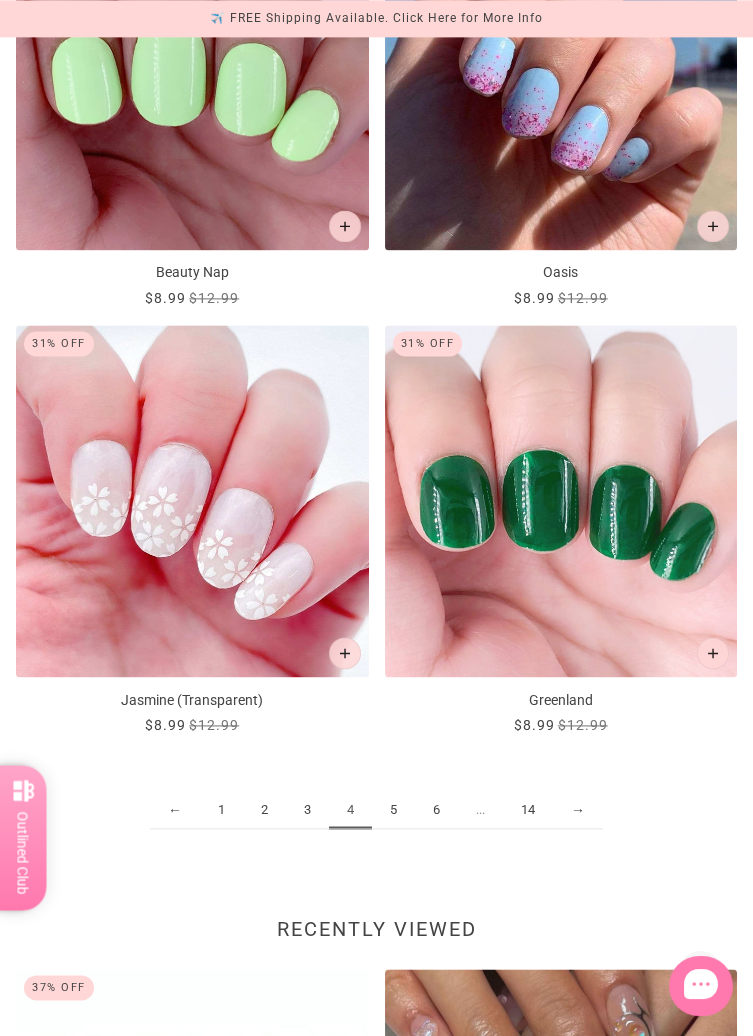 click on "5" at bounding box center (393, 810) 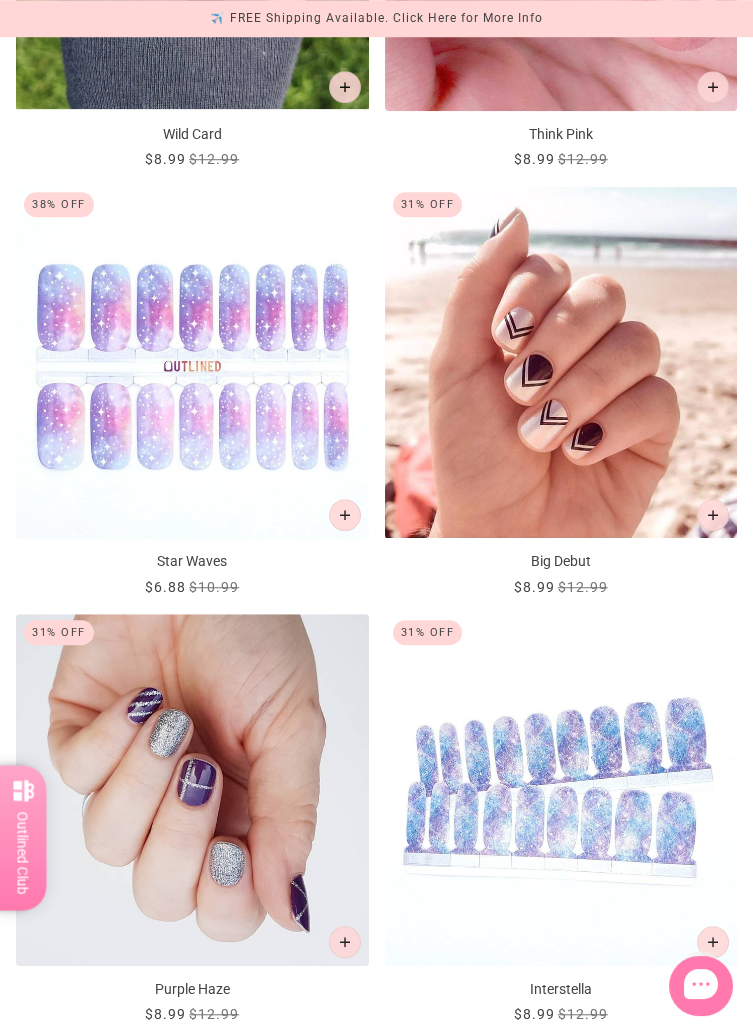 scroll, scrollTop: 2658, scrollLeft: 0, axis: vertical 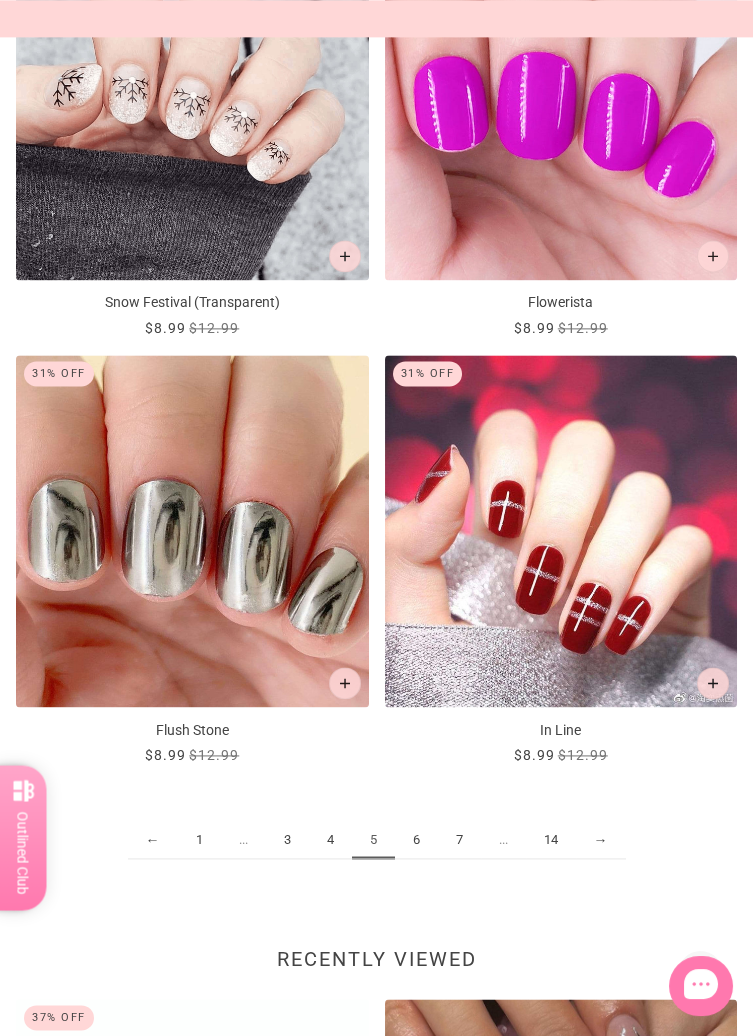 click on "6" at bounding box center [416, 840] 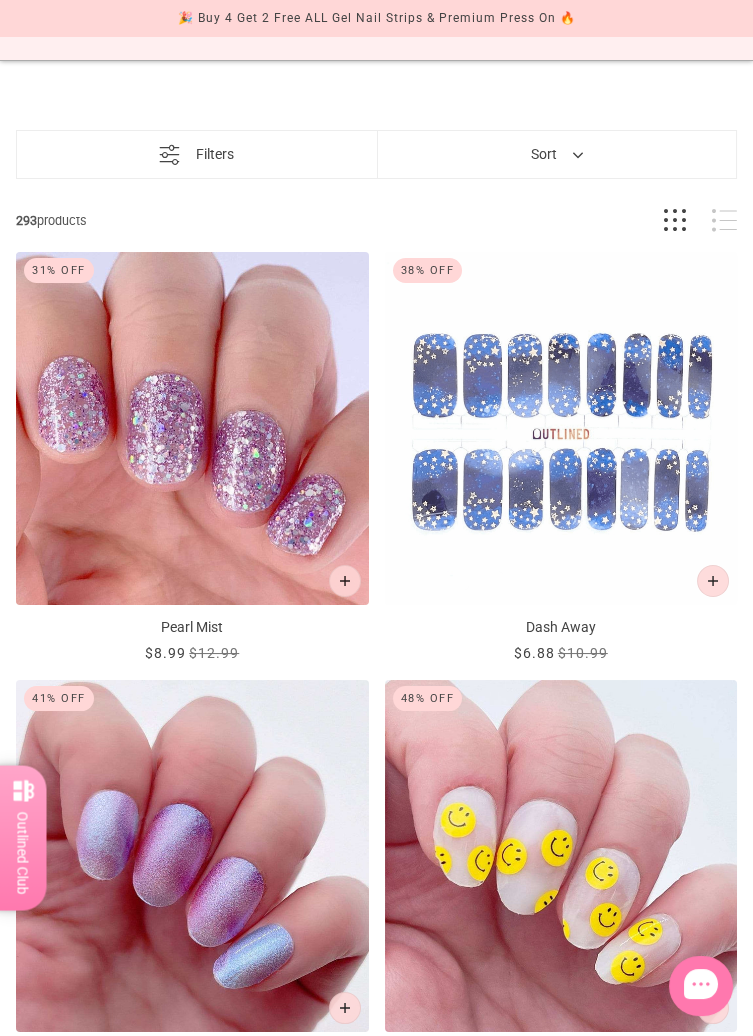 scroll, scrollTop: 0, scrollLeft: 0, axis: both 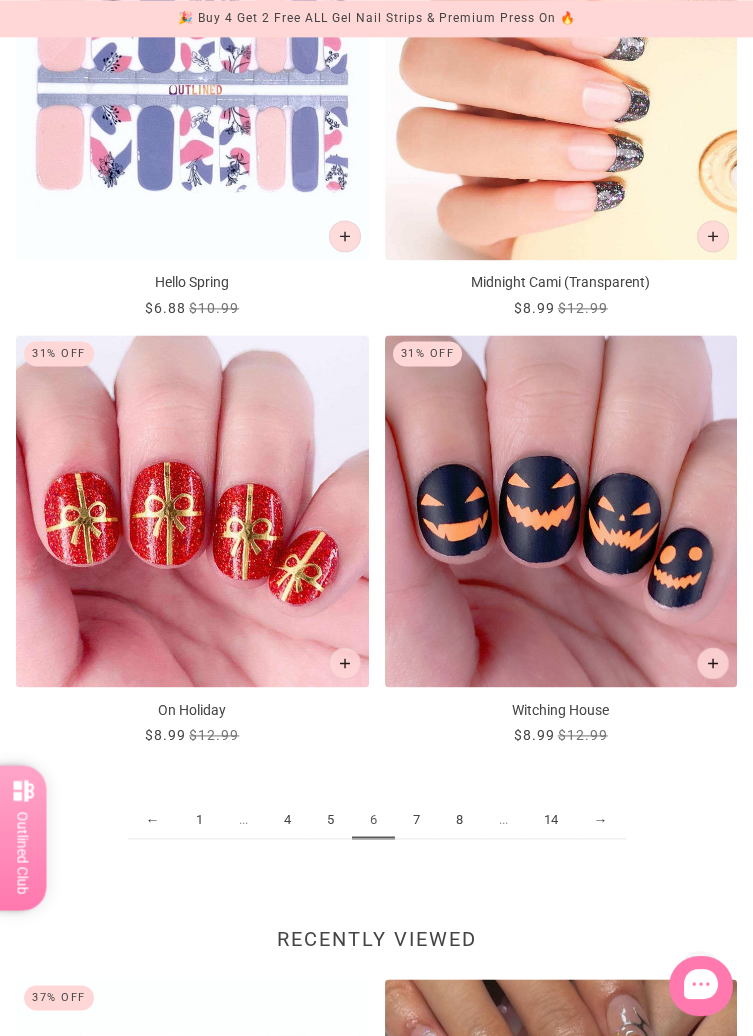 click on "7" at bounding box center [416, 820] 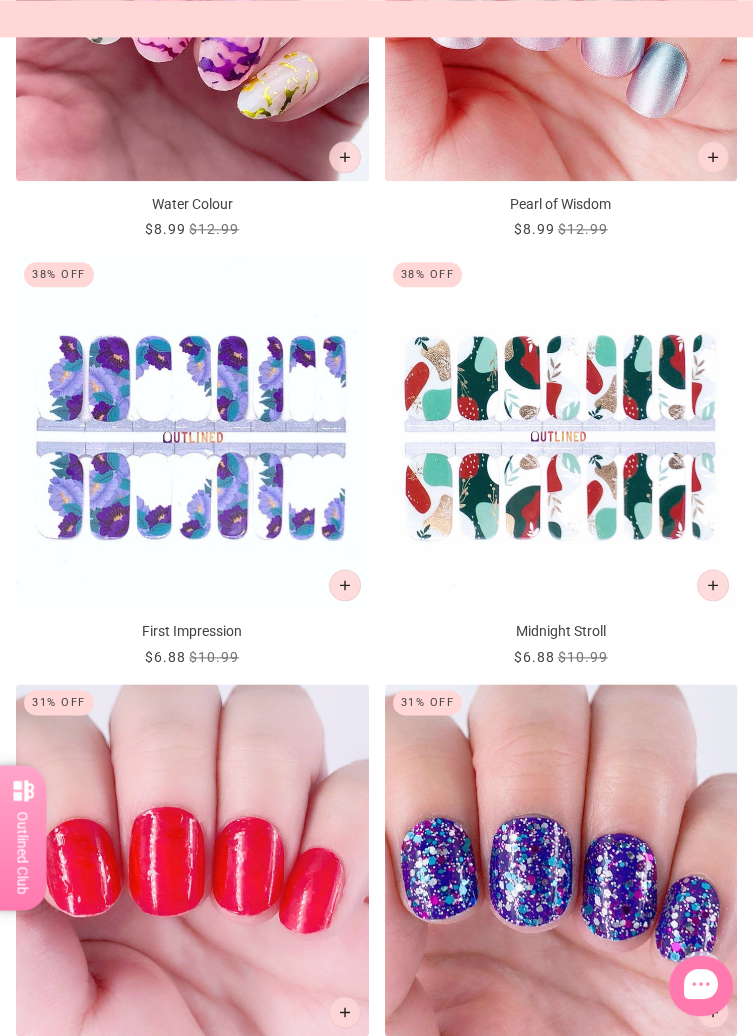 scroll, scrollTop: 4299, scrollLeft: 0, axis: vertical 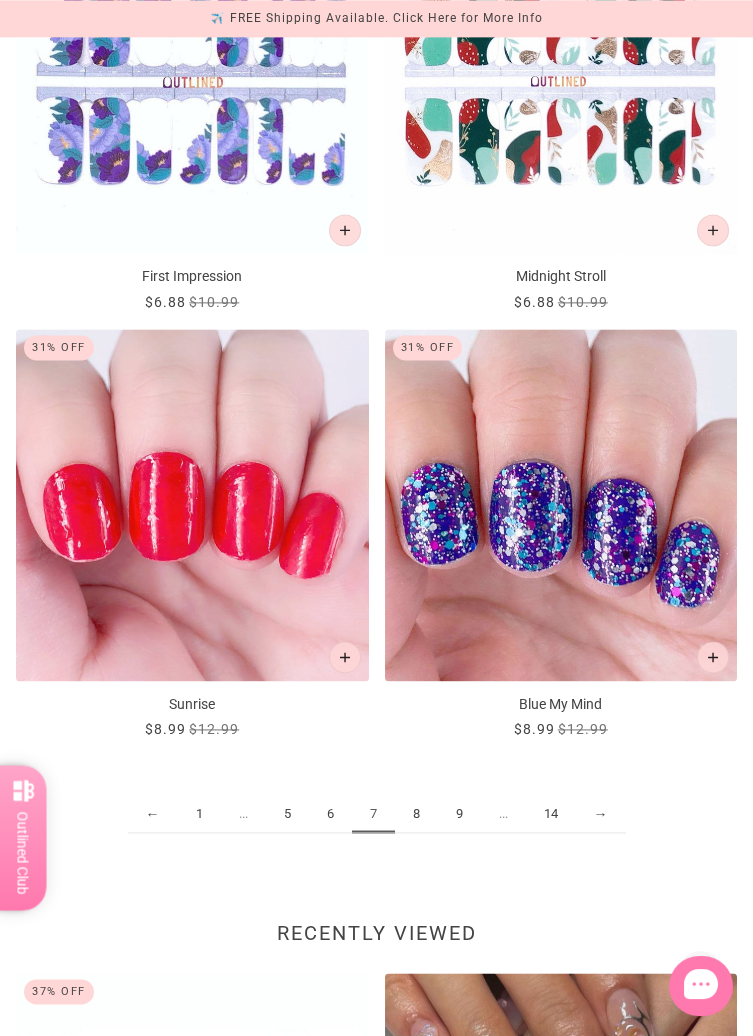 click on "8" at bounding box center (416, 814) 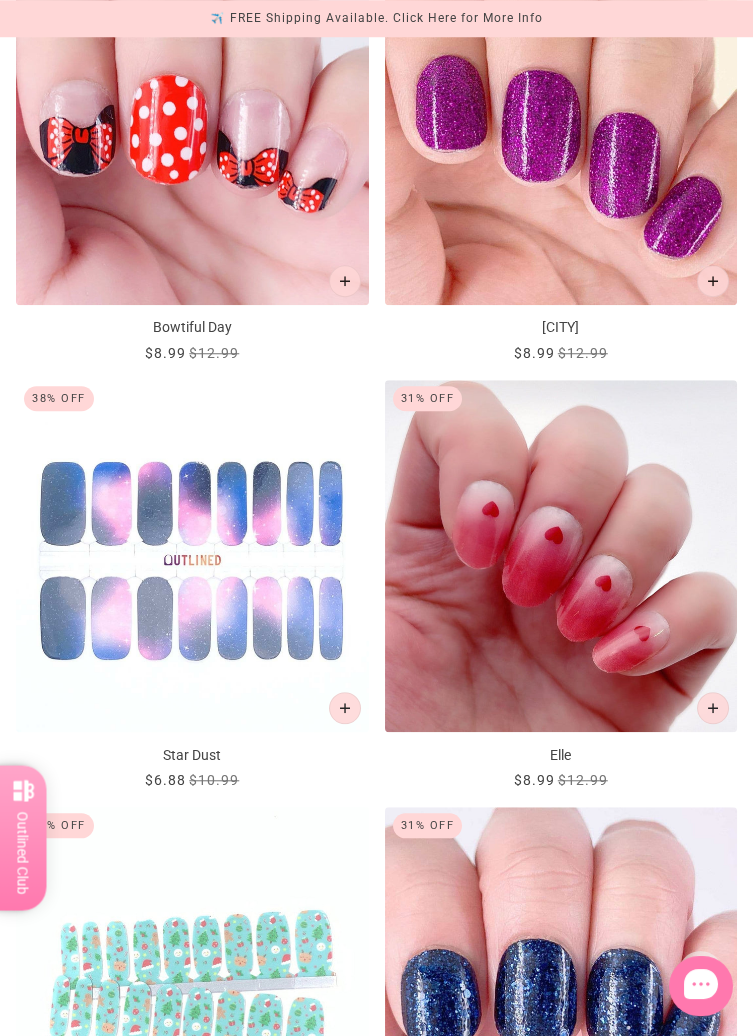 scroll, scrollTop: 2892, scrollLeft: 0, axis: vertical 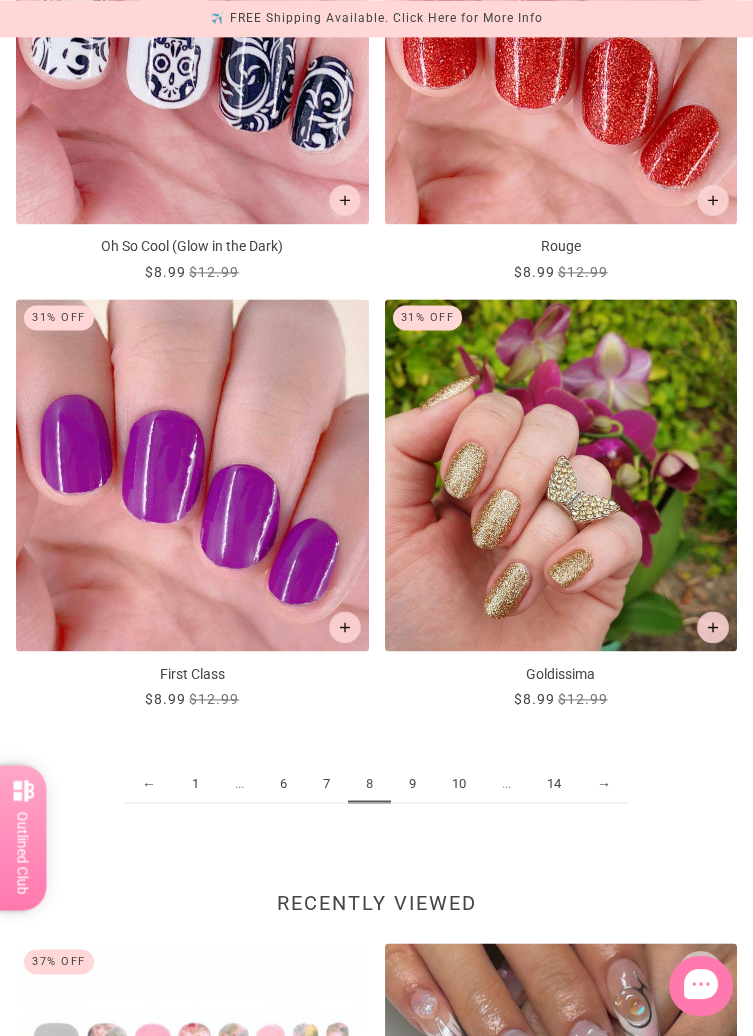 click on "9" at bounding box center (412, 784) 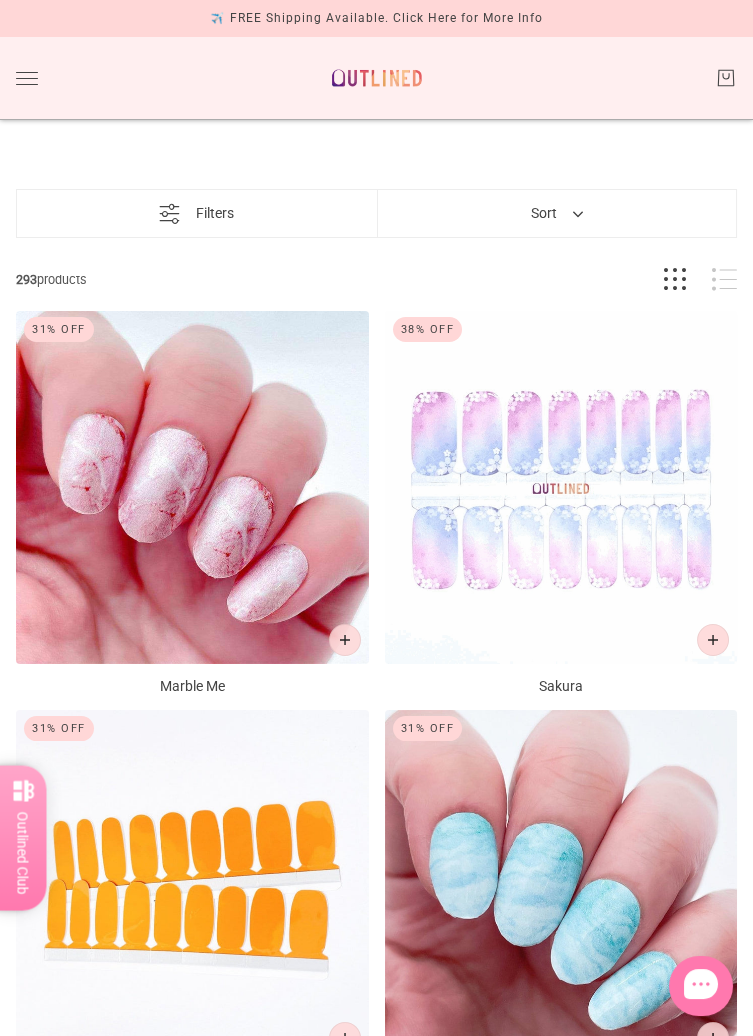 scroll, scrollTop: 0, scrollLeft: 0, axis: both 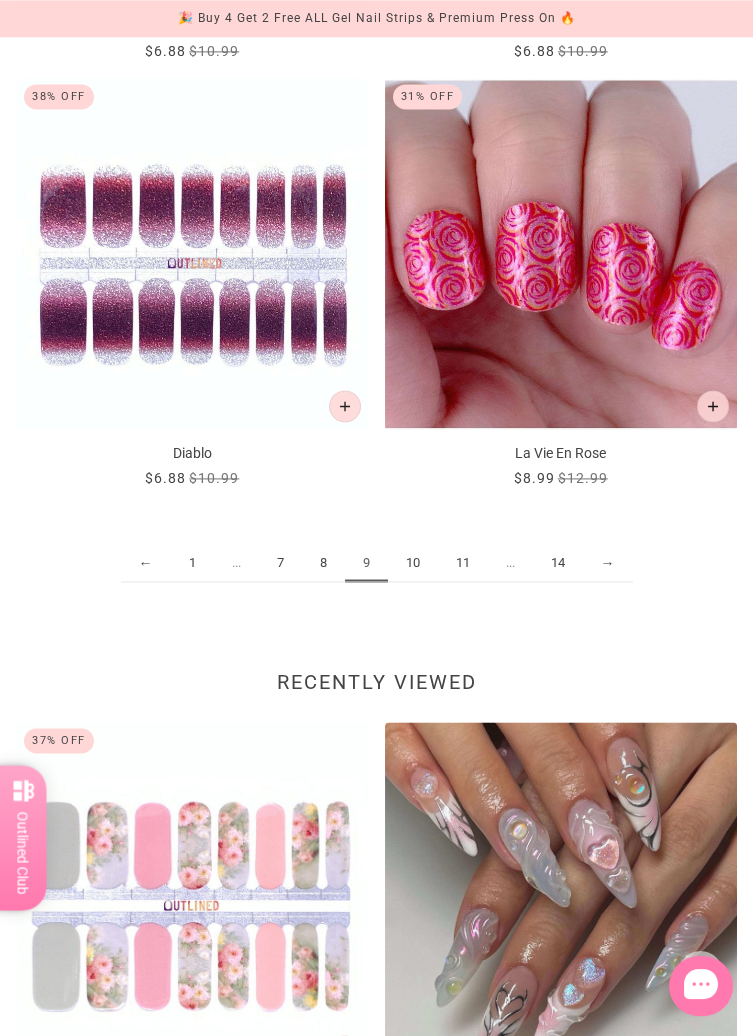 click on "10" at bounding box center (413, 563) 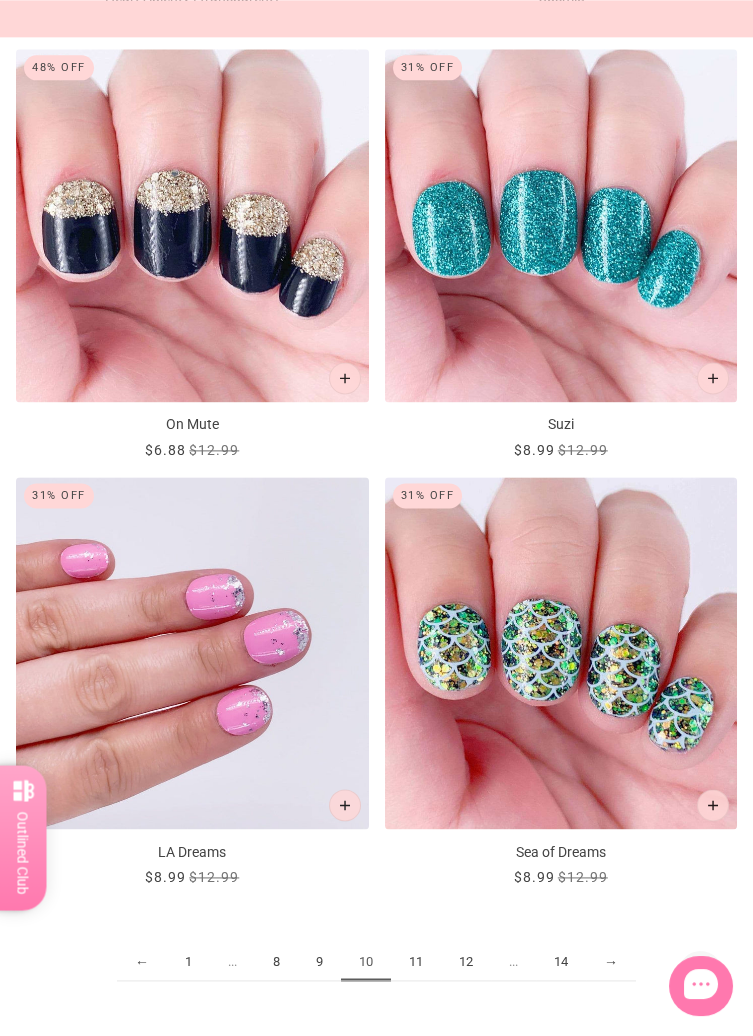 scroll, scrollTop: 4526, scrollLeft: 0, axis: vertical 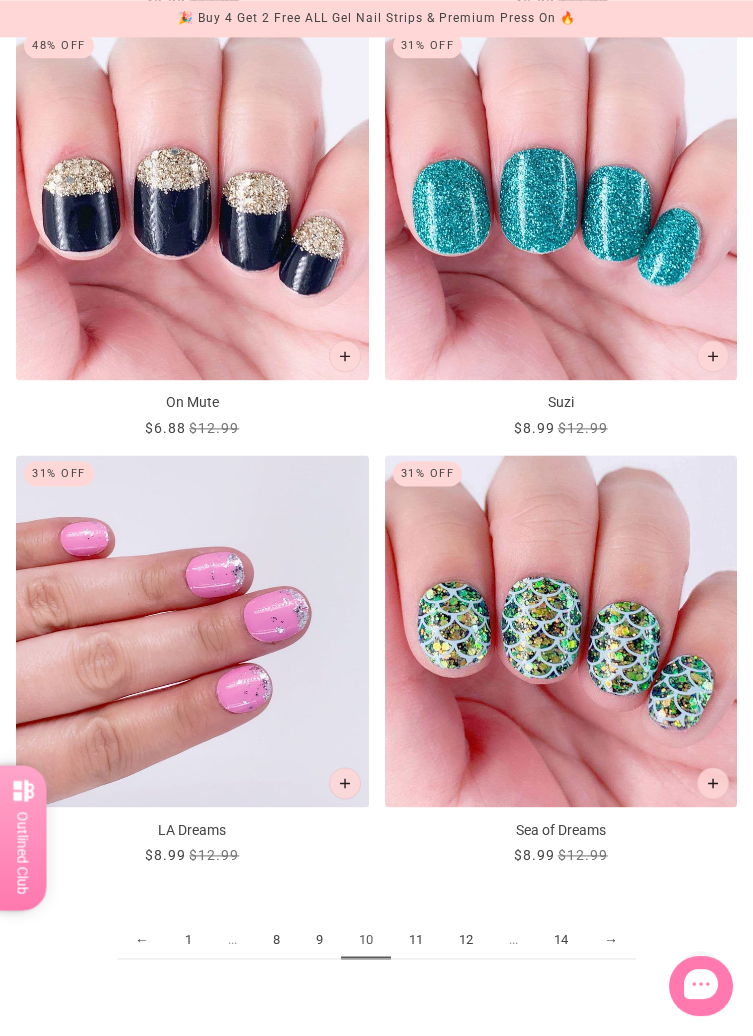 click on "11" at bounding box center (416, 940) 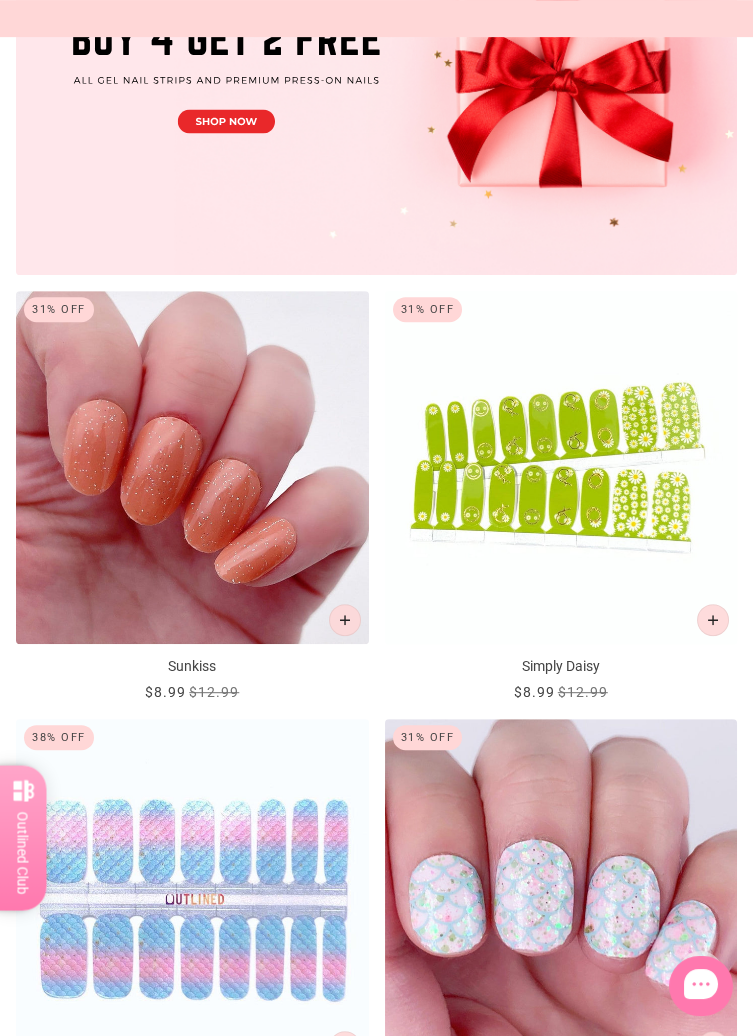 scroll, scrollTop: 1700, scrollLeft: 0, axis: vertical 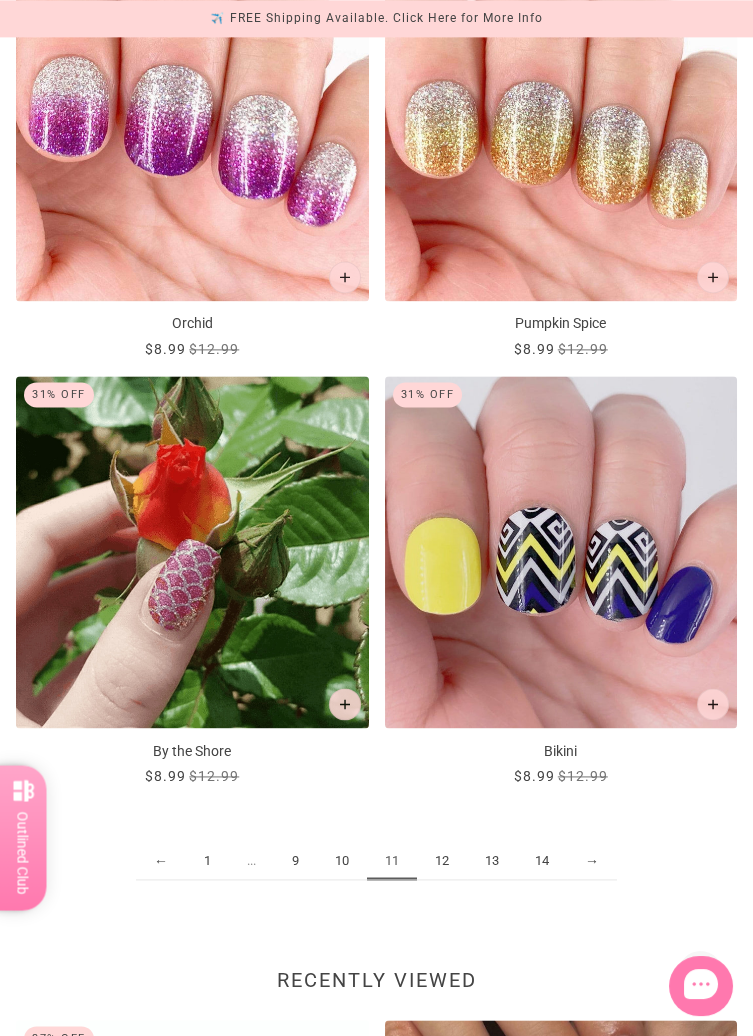click on "12" at bounding box center [442, 861] 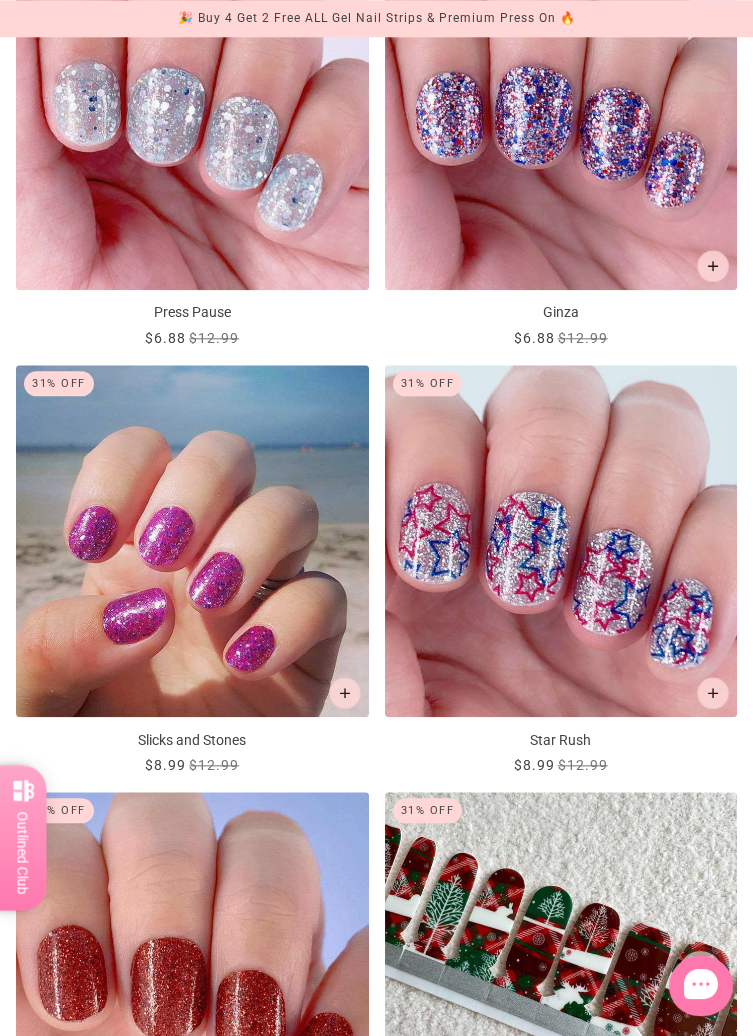 scroll, scrollTop: 3765, scrollLeft: 0, axis: vertical 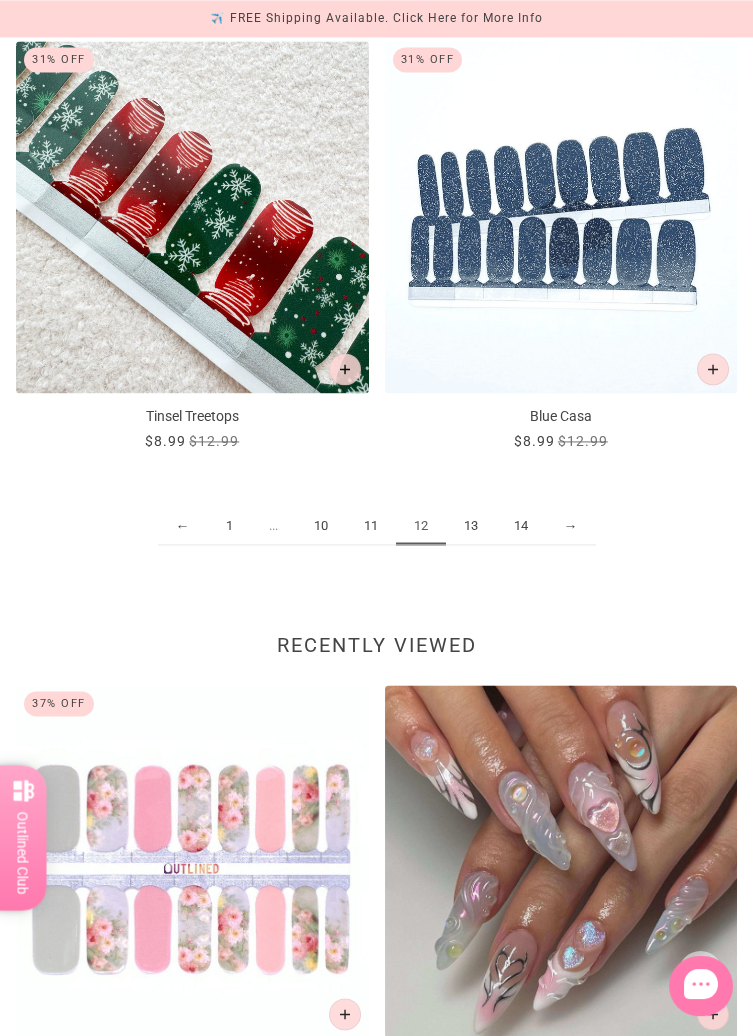click on "13" at bounding box center (471, 526) 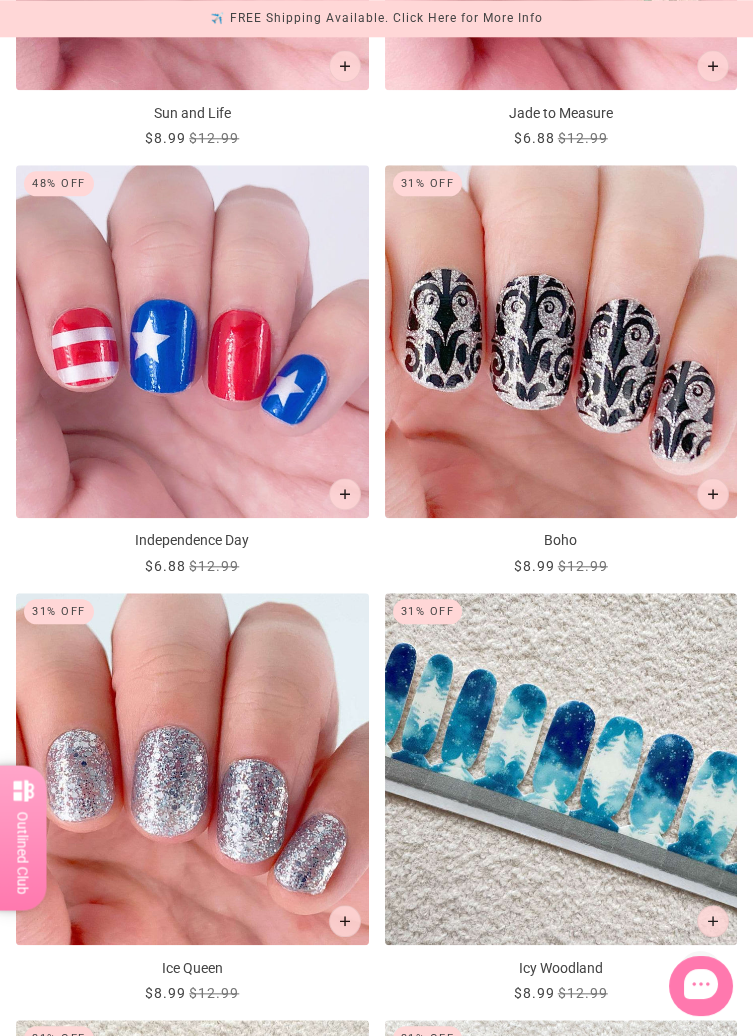 scroll, scrollTop: 3537, scrollLeft: 0, axis: vertical 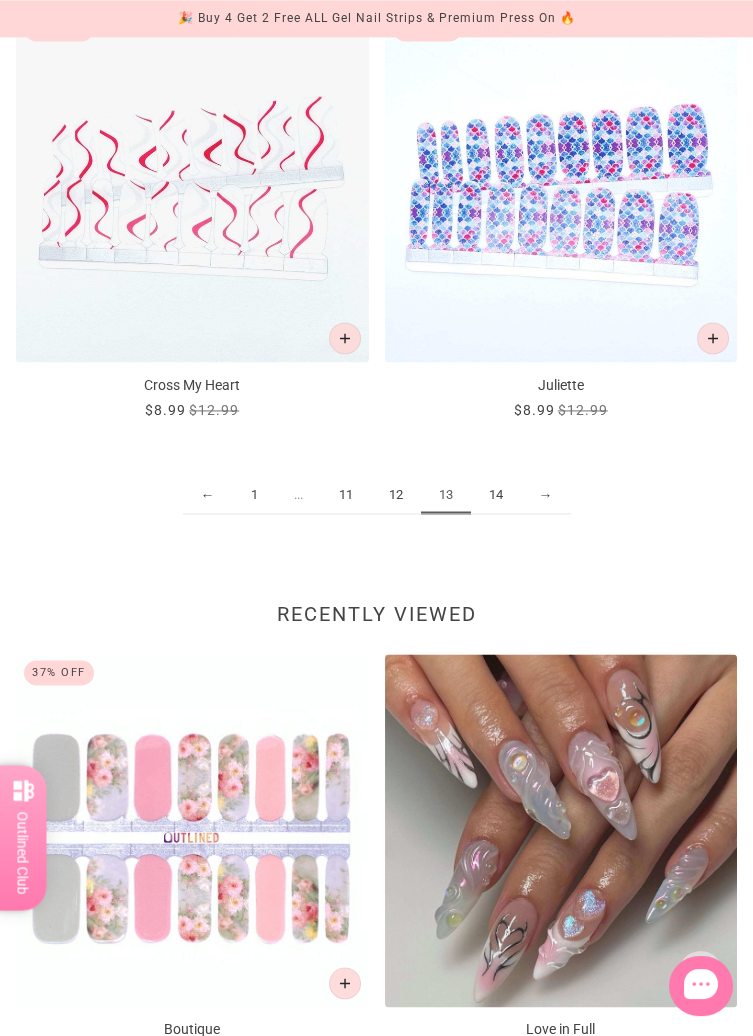 click on "14" at bounding box center (496, 495) 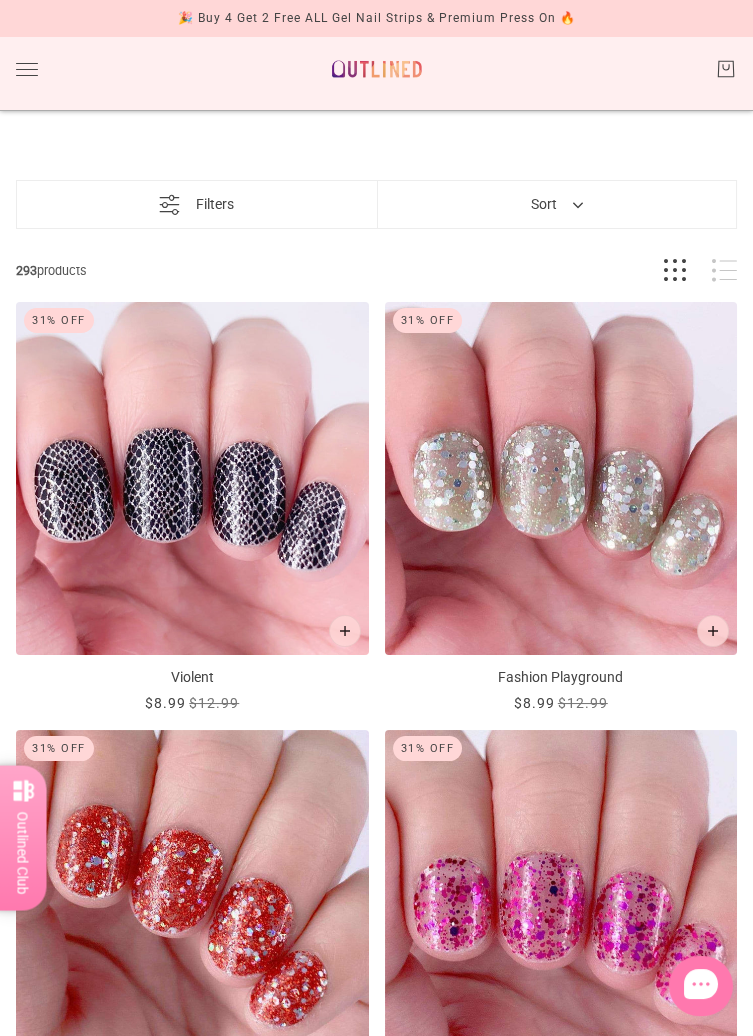 scroll, scrollTop: 0, scrollLeft: 0, axis: both 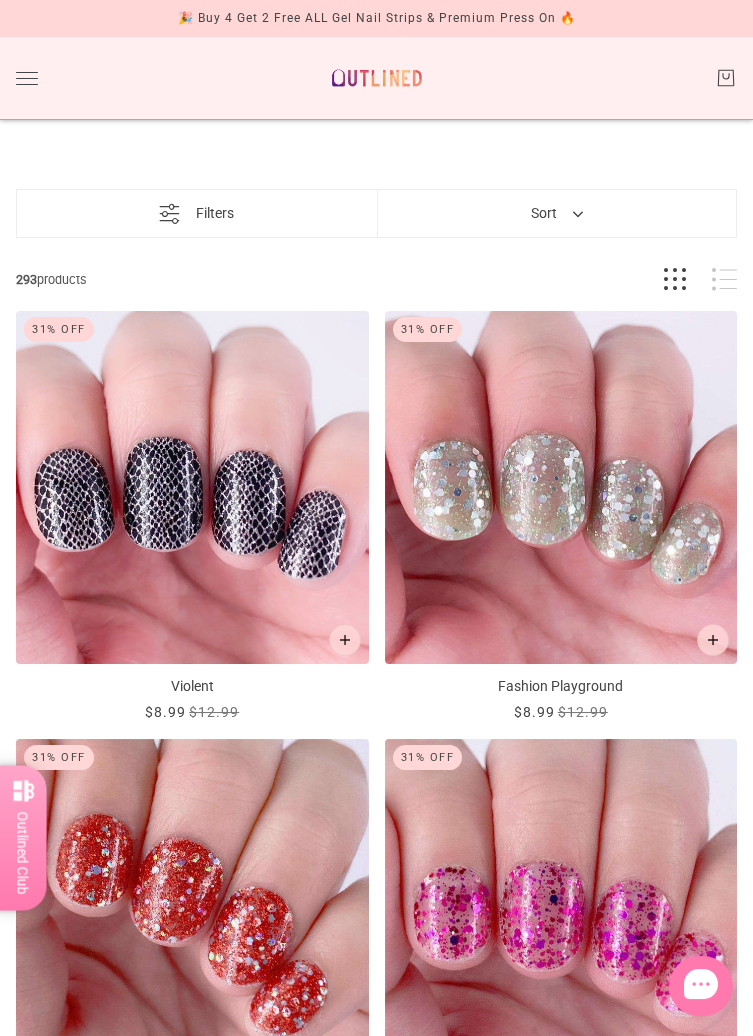 click on "Bundle and Save
Press On Nail Bundles
Press On Nails Bundles
Kids Press On Nails Bundles
Nail Wrap Bundles
Nail Wrap Bundles
Kids Nail Wrap Bundles
Semi Cured Gel Strip Bundles
Semi Cured Gel Strip Bundles
100% Cured Gel Strip Bundles
100% Cured Gel Strip Bundles
Premium Press On Nails Press On Nails
Manicure
Pedicure
Kids Nail Wraps FAQs" 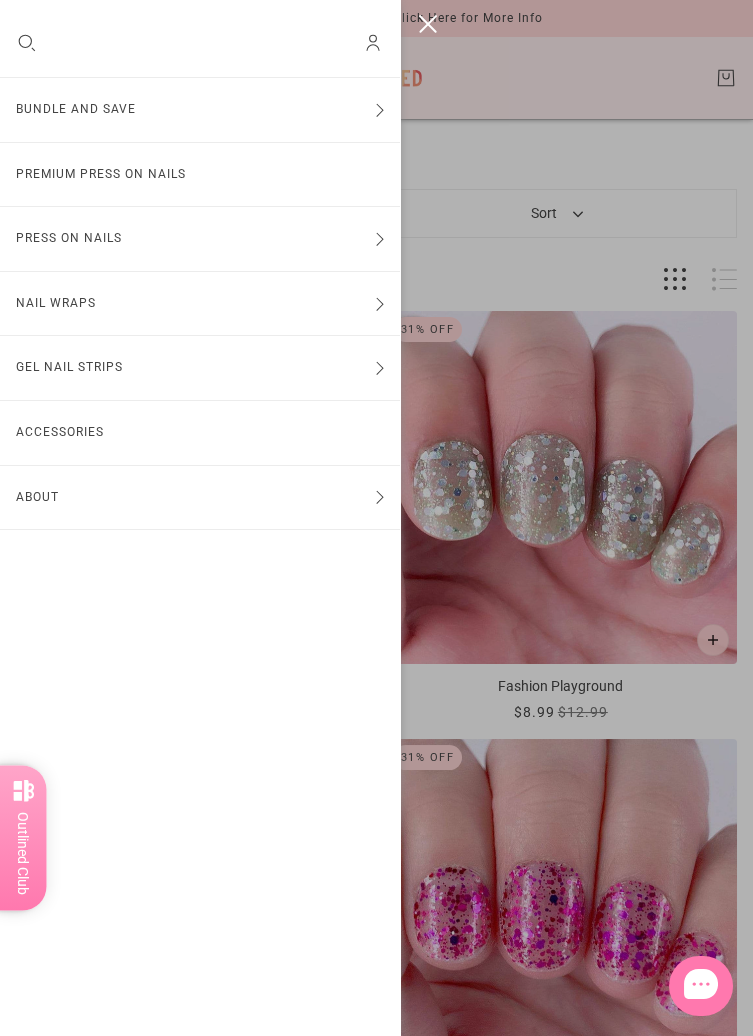 click 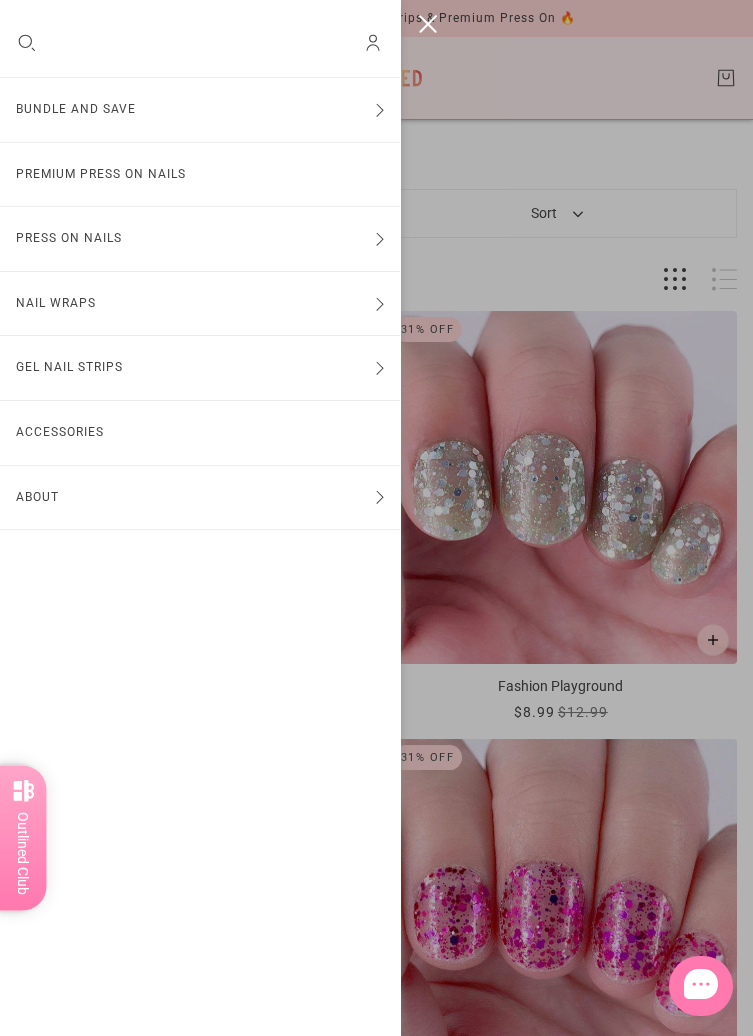 click on "About" at bounding box center [200, 498] 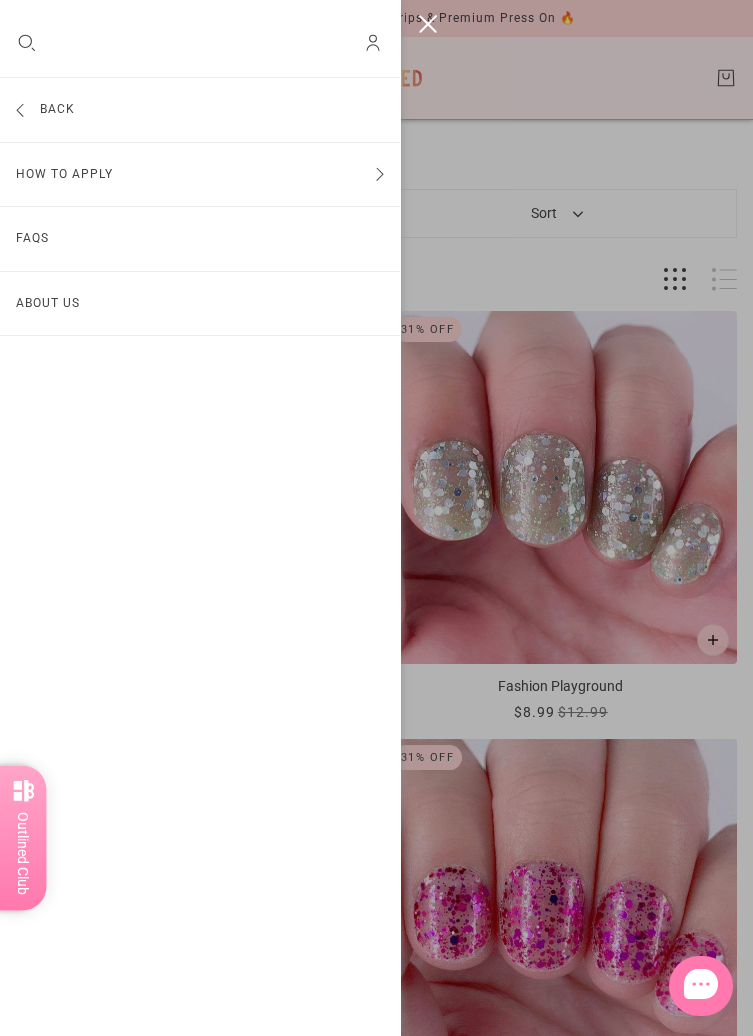 click on "FAQs" at bounding box center (200, 239) 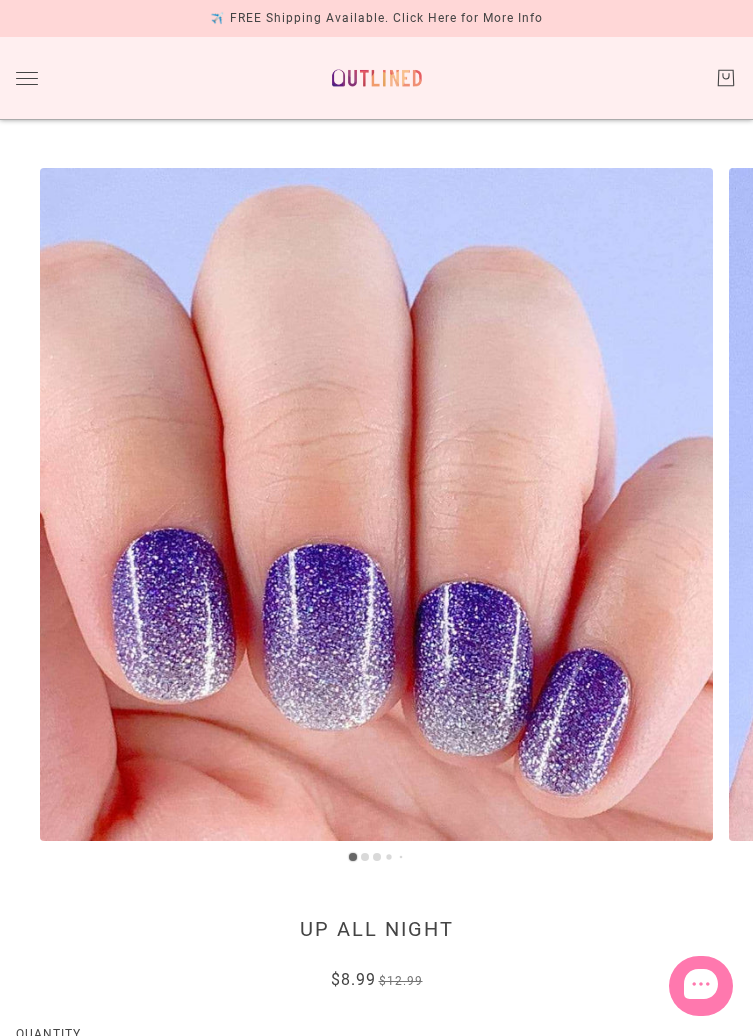 scroll, scrollTop: 0, scrollLeft: 0, axis: both 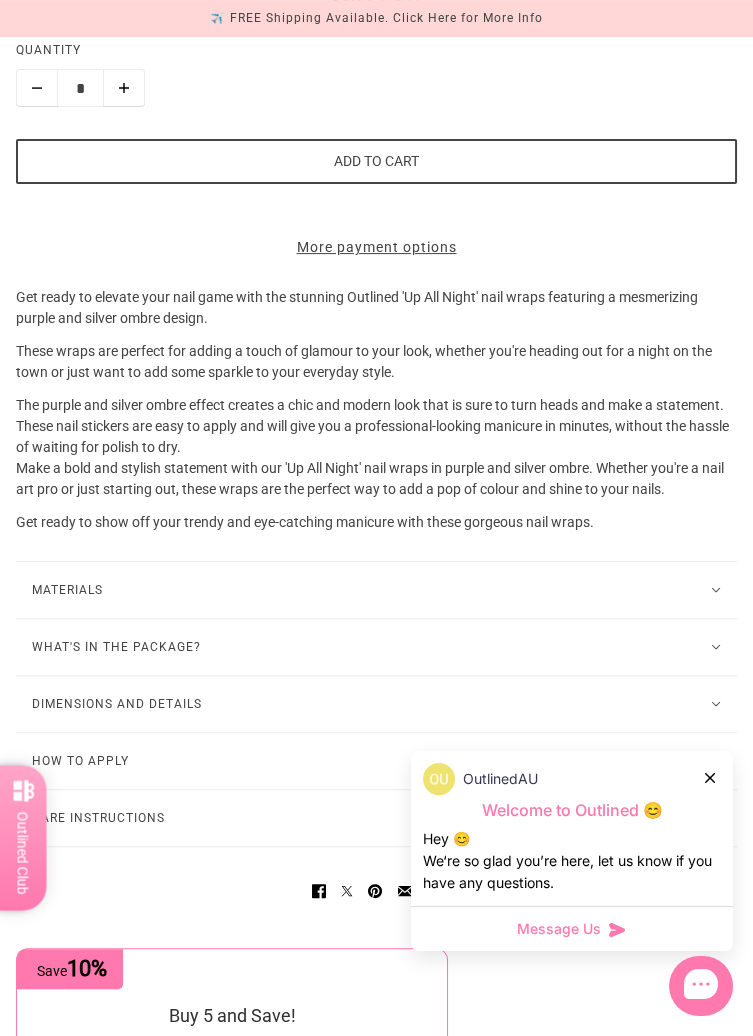 click on "Materials" at bounding box center [376, 590] 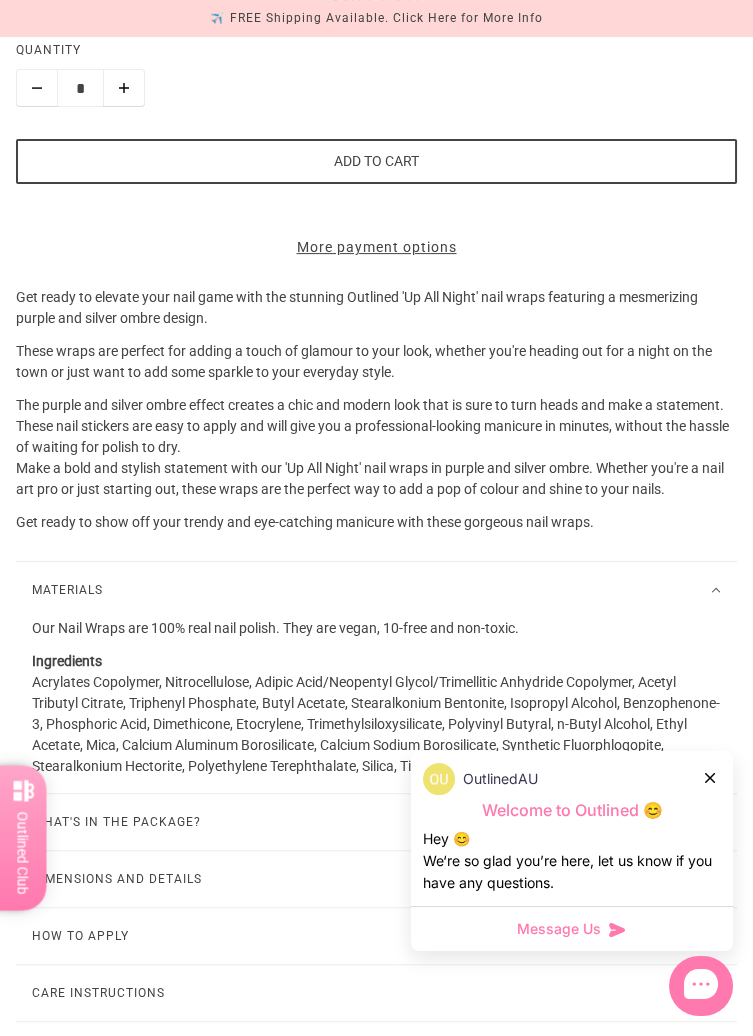 click on "Materials" at bounding box center (376, 590) 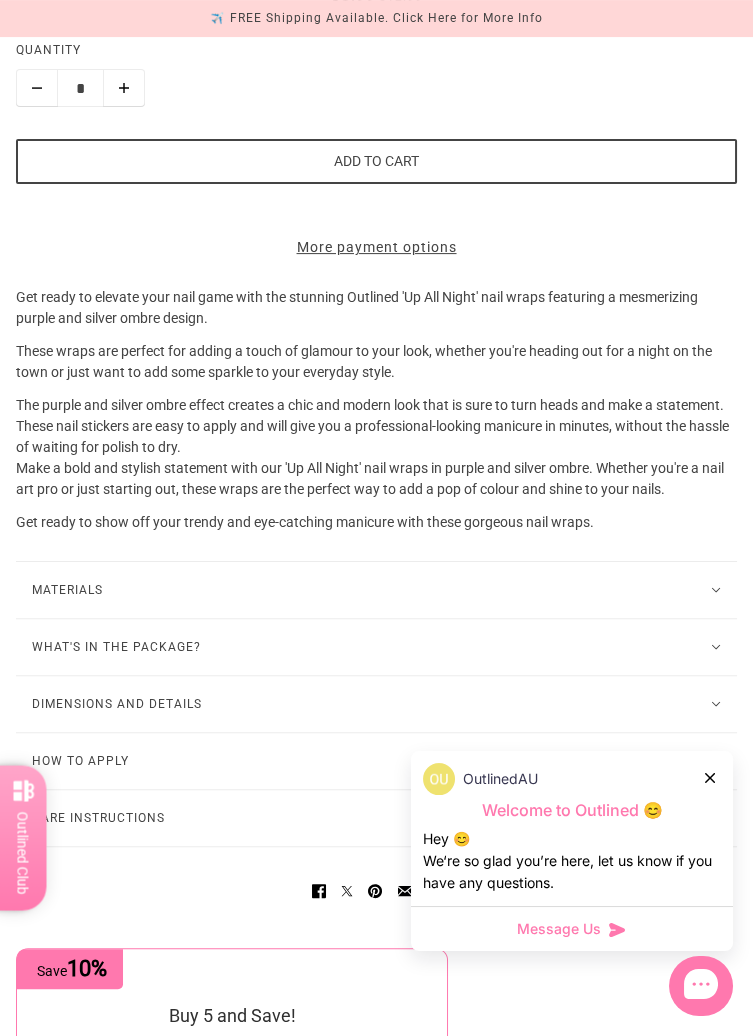 click on "What's in the package?" at bounding box center (376, 647) 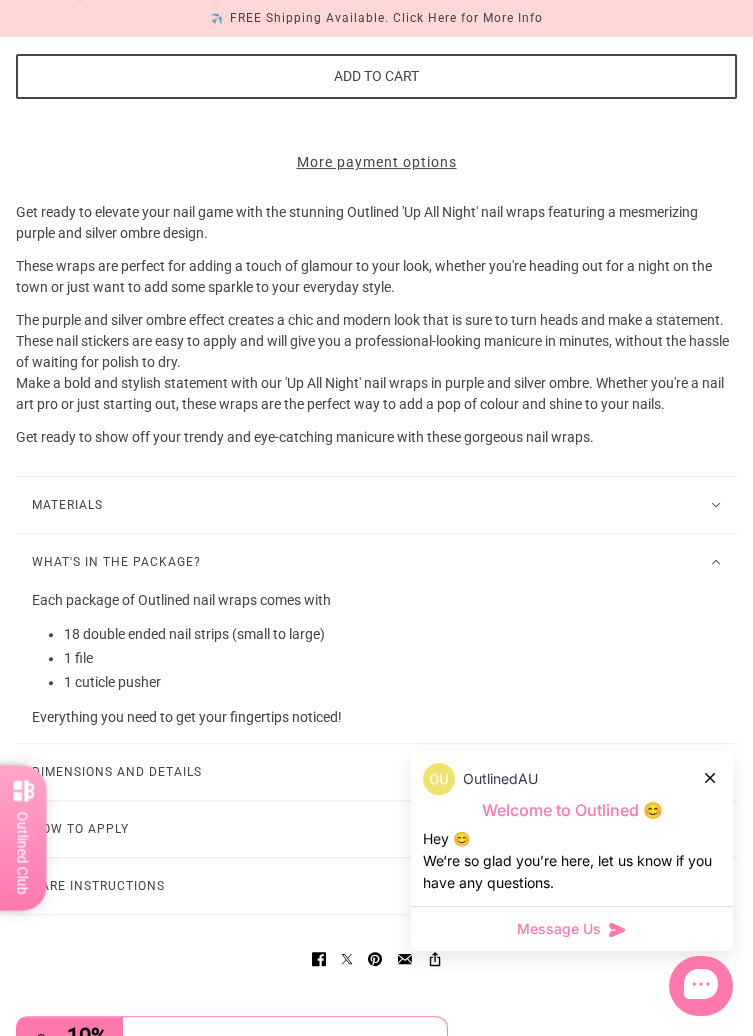 scroll, scrollTop: 1070, scrollLeft: 0, axis: vertical 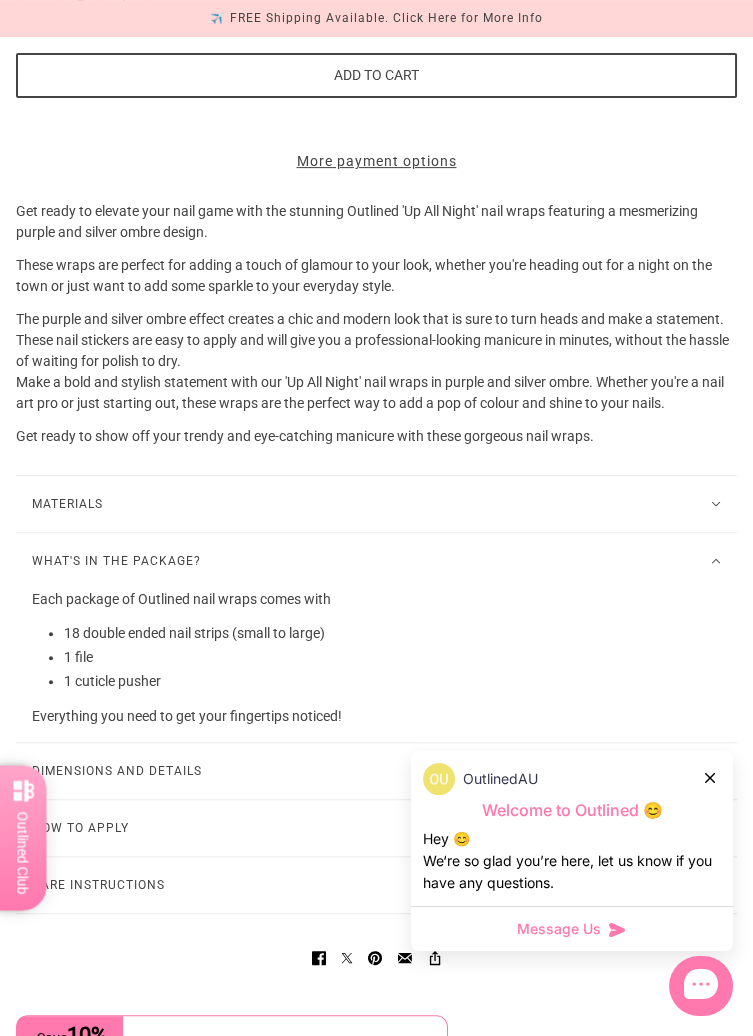 click on "What's in the package?" at bounding box center (376, 561) 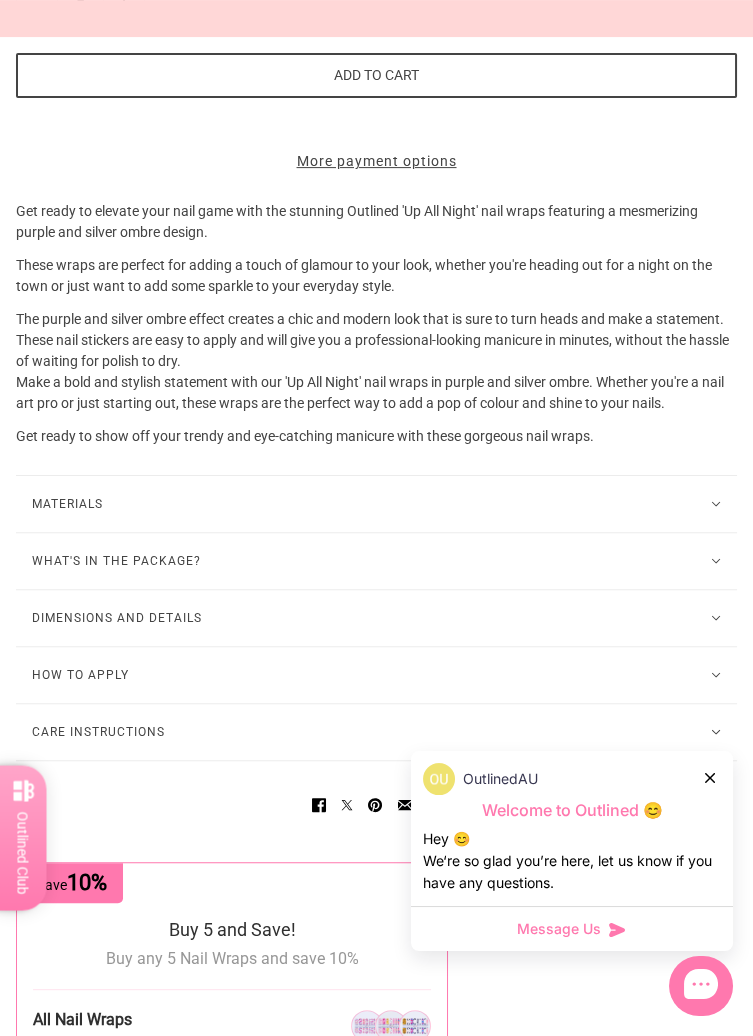 click on "Dimensions and Details" at bounding box center (376, 618) 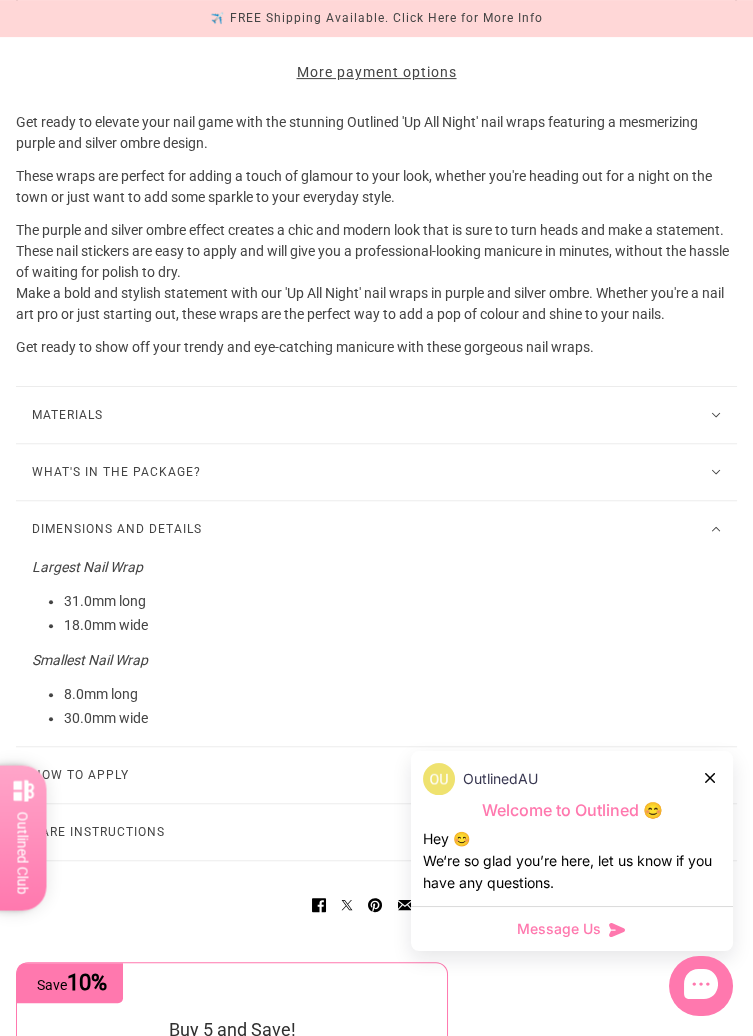 scroll, scrollTop: 1161, scrollLeft: 0, axis: vertical 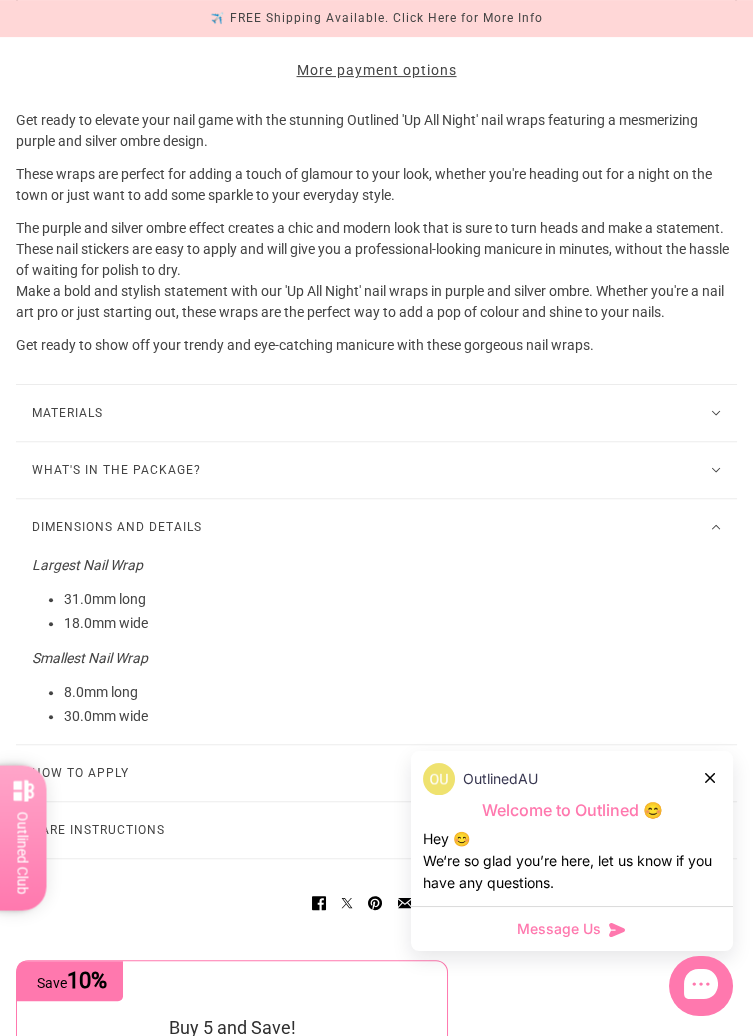 click on "Dimensions and Details" at bounding box center (376, 527) 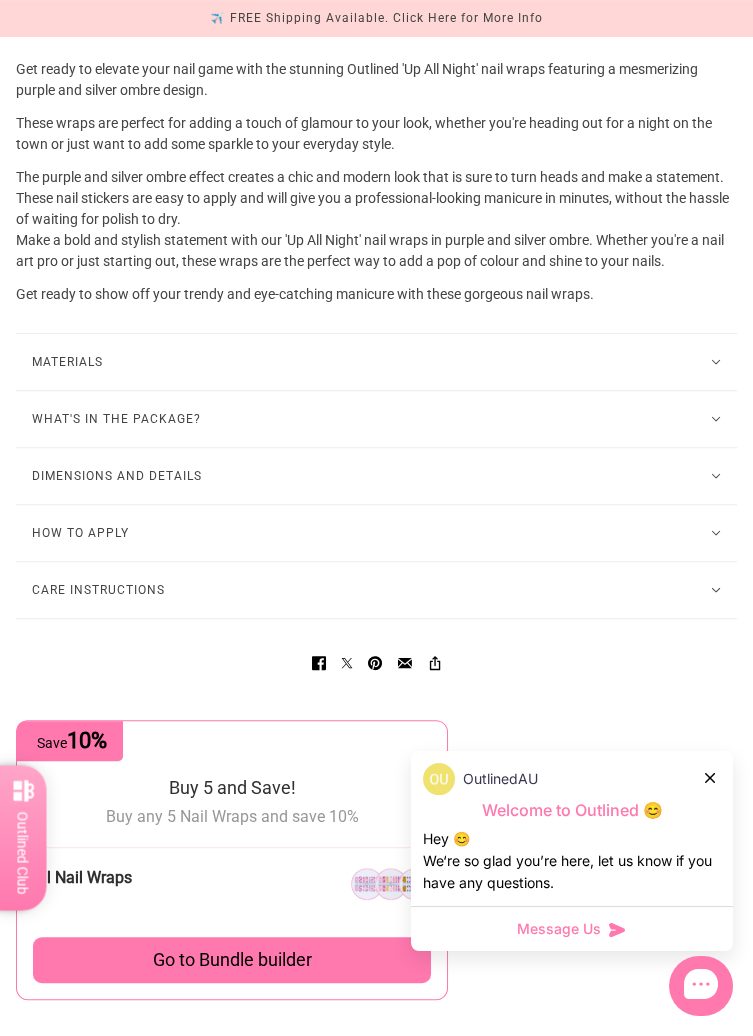 scroll, scrollTop: 1212, scrollLeft: 0, axis: vertical 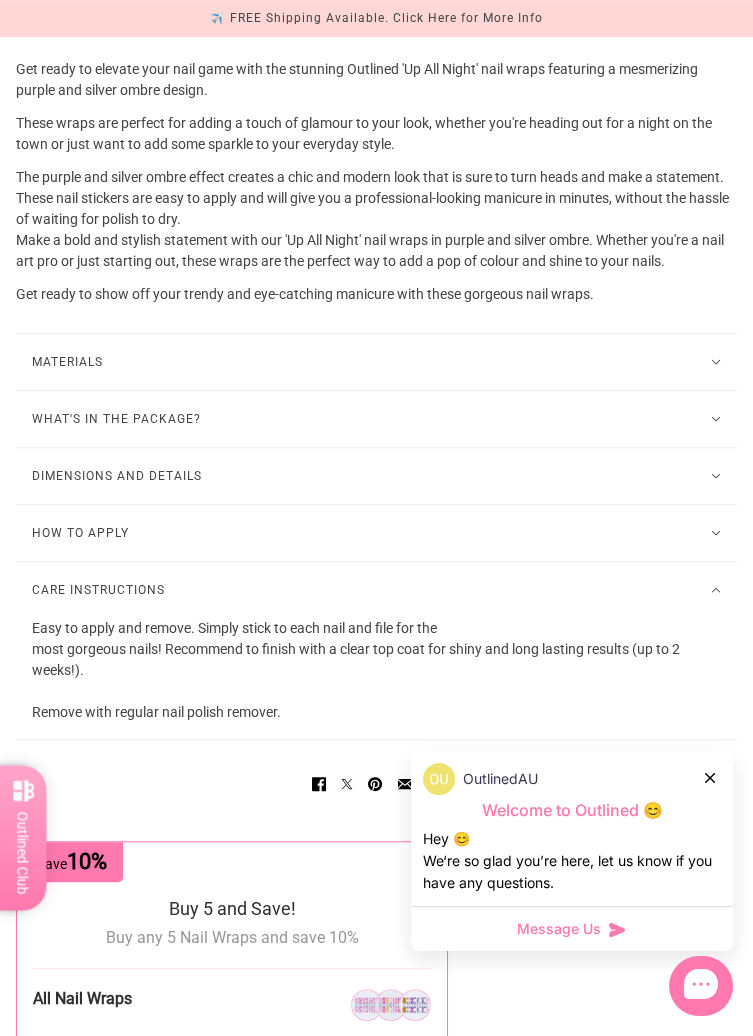 click on "Care Instructions" at bounding box center (376, 590) 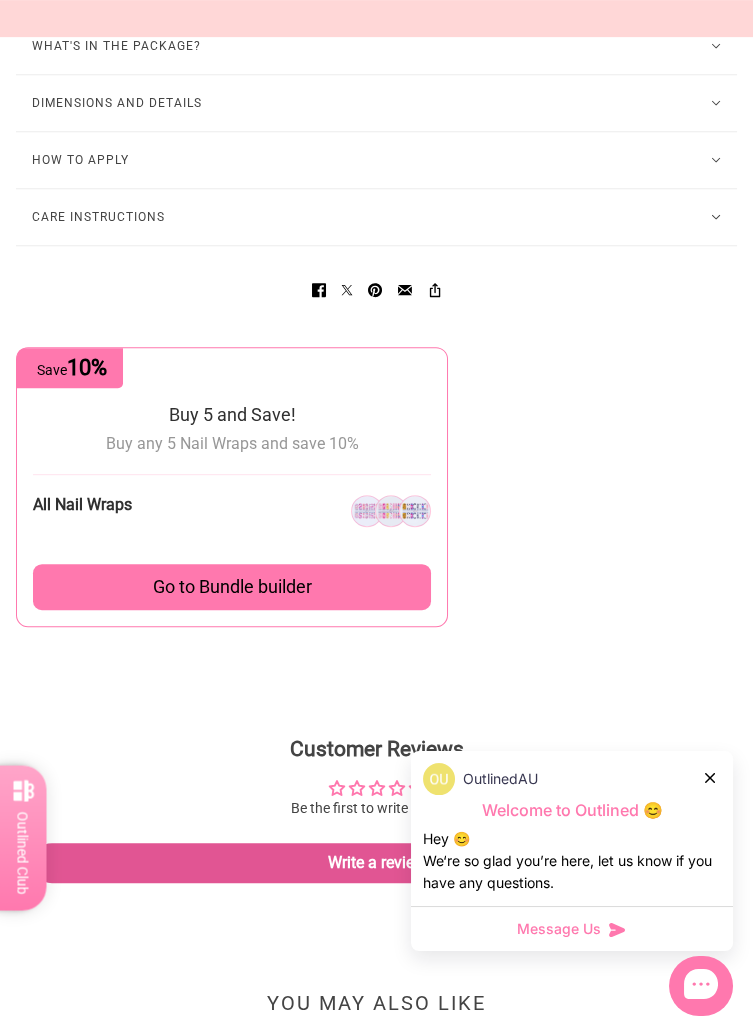 scroll, scrollTop: 1580, scrollLeft: 0, axis: vertical 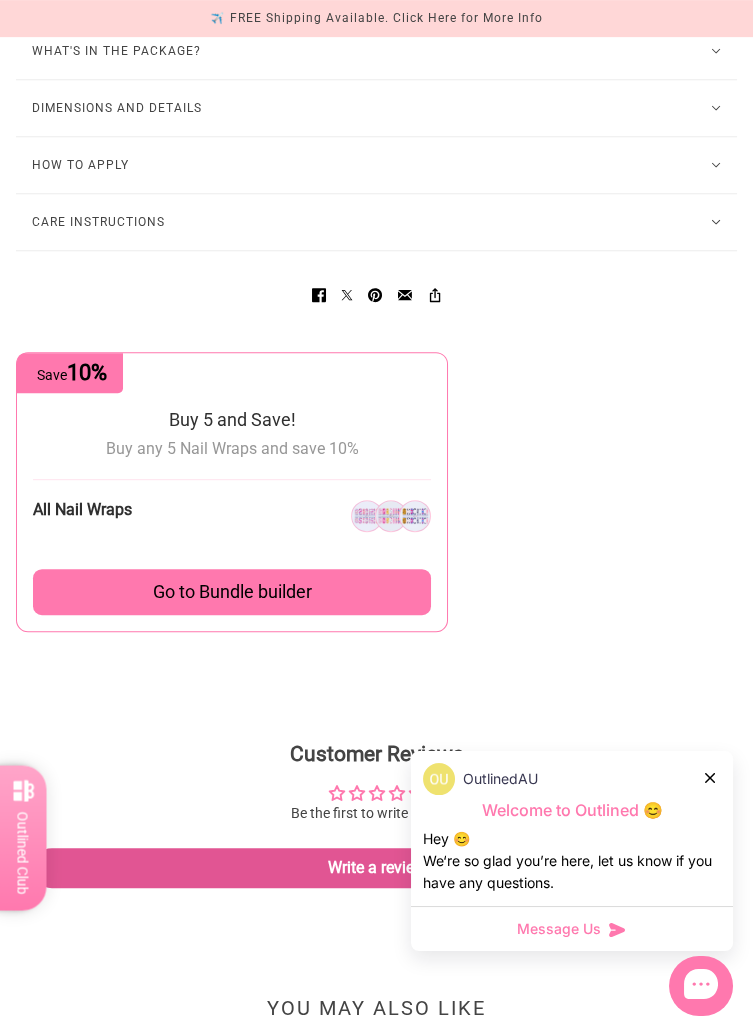 click on "Save  10% Buy 5 and Save! Buy any 5 Nail Wraps and save 10%   All Nail Wraps       Go to Bundle builder" at bounding box center [376, 492] 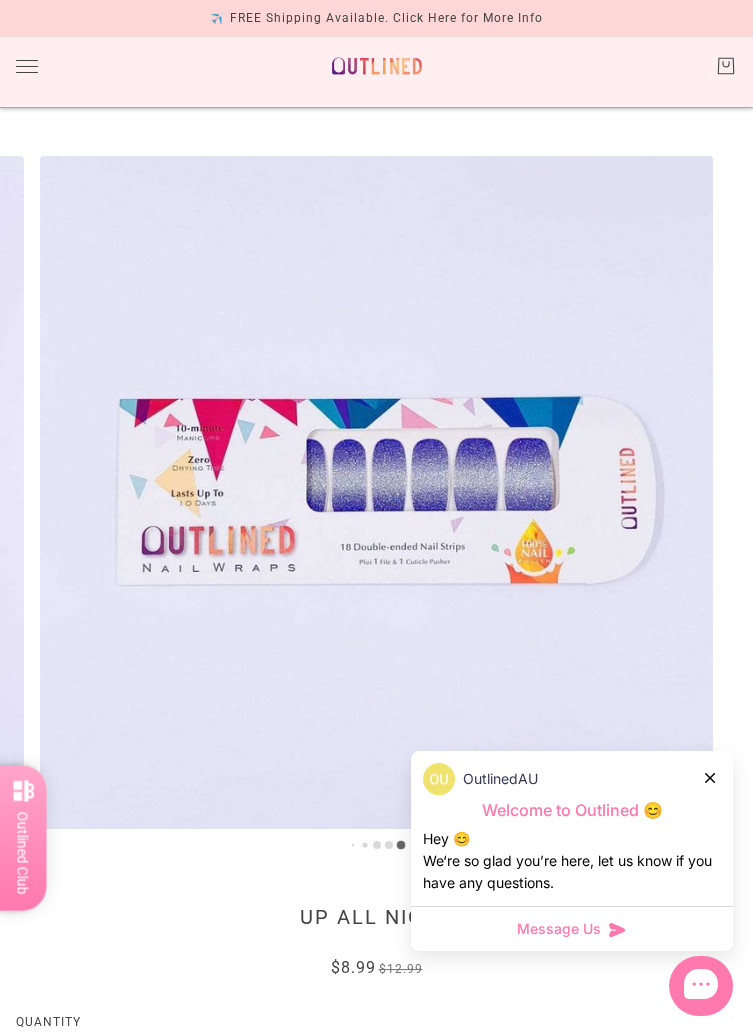 scroll, scrollTop: 0, scrollLeft: 0, axis: both 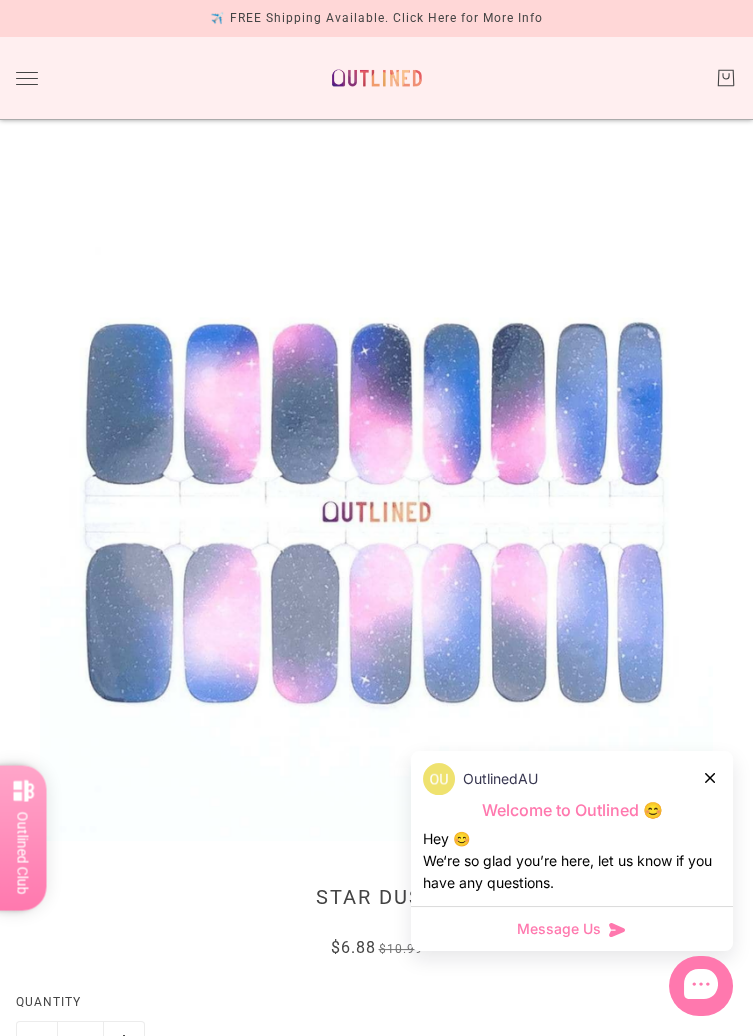 click 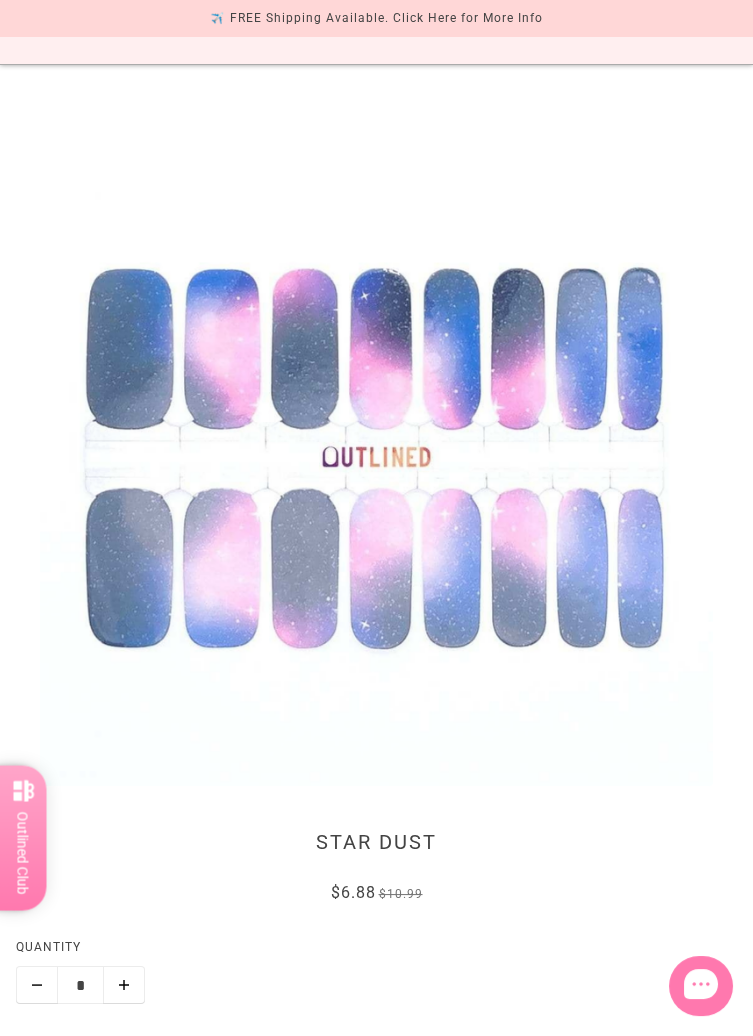 scroll, scrollTop: 0, scrollLeft: 0, axis: both 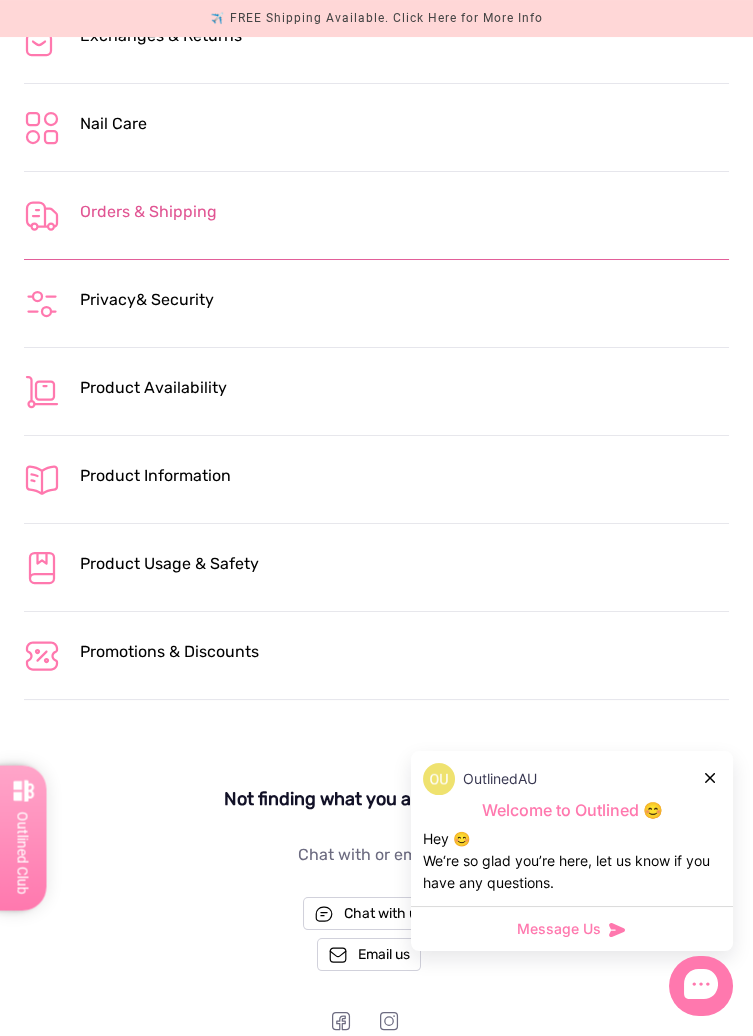 click on "Orders & Shipping" at bounding box center (404, 212) 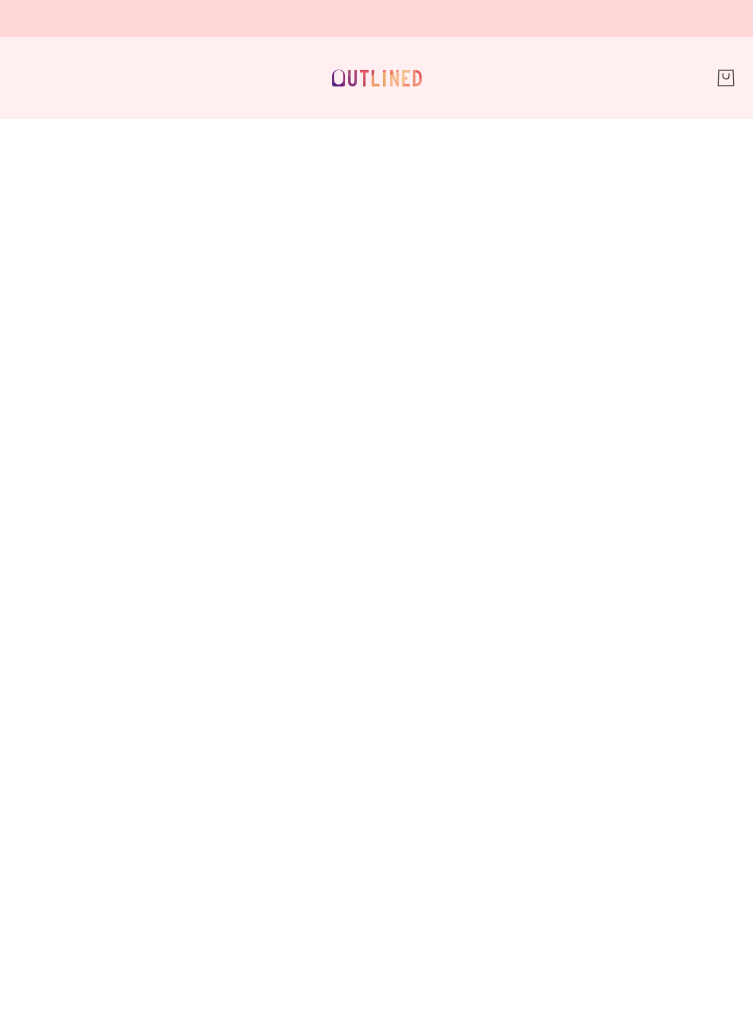 scroll, scrollTop: 0, scrollLeft: 0, axis: both 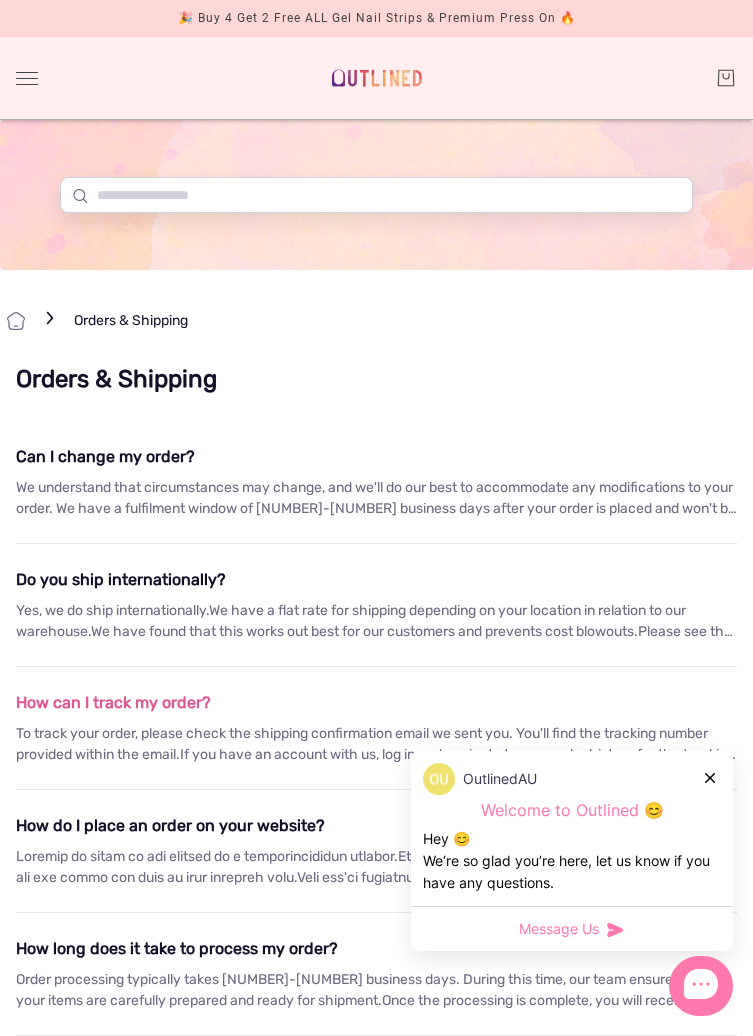 click 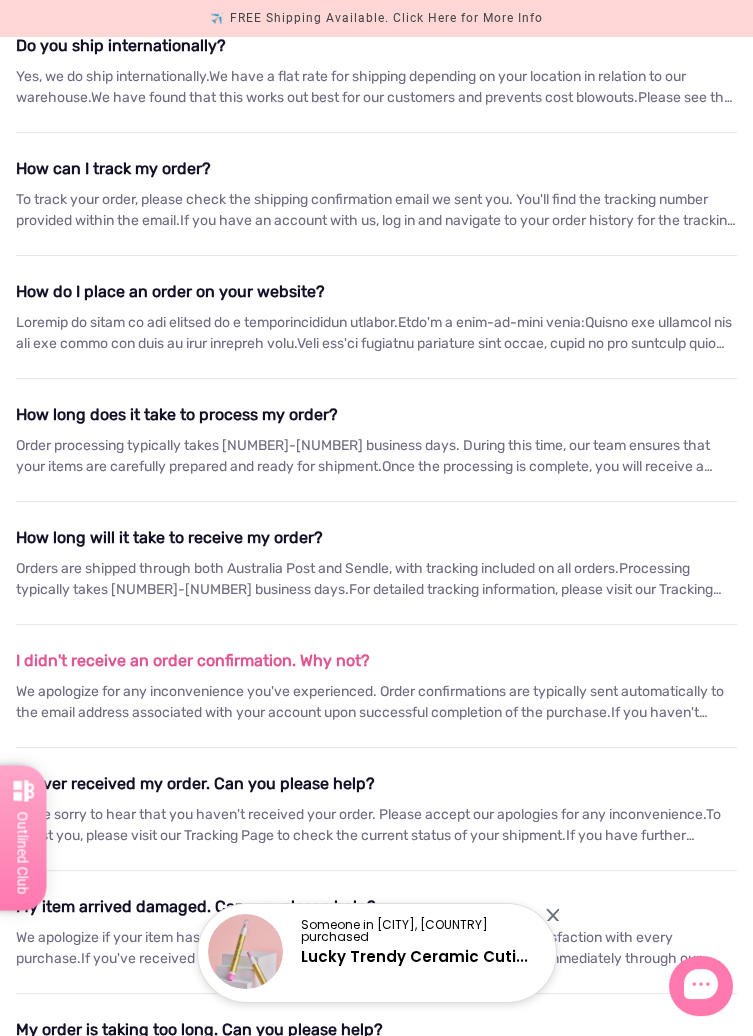 scroll, scrollTop: 535, scrollLeft: 0, axis: vertical 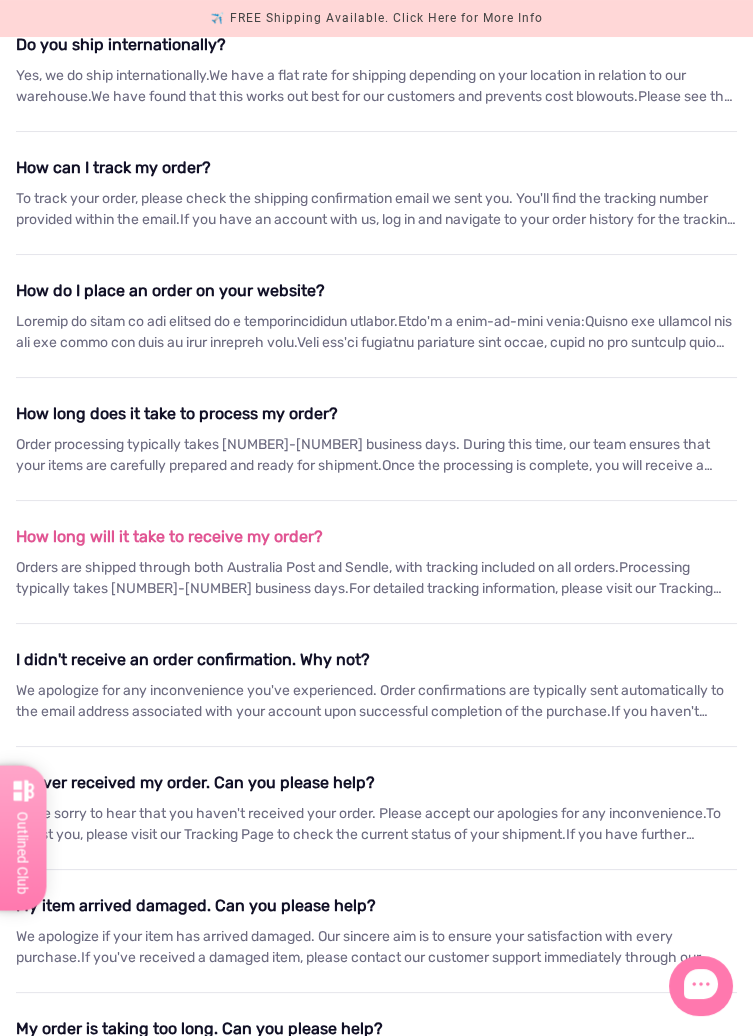 click on "Orders are shipped through both Australia Post and Sendle, with tracking included on all orders.Processing typically takes 1-2 business days.For detailed tracking information, please visit our Tracking Page.We are doing our best to get your order to you as fast as possible. Explore more about our delivery process and returns on our Delivery and Returns Page." at bounding box center (376, 578) 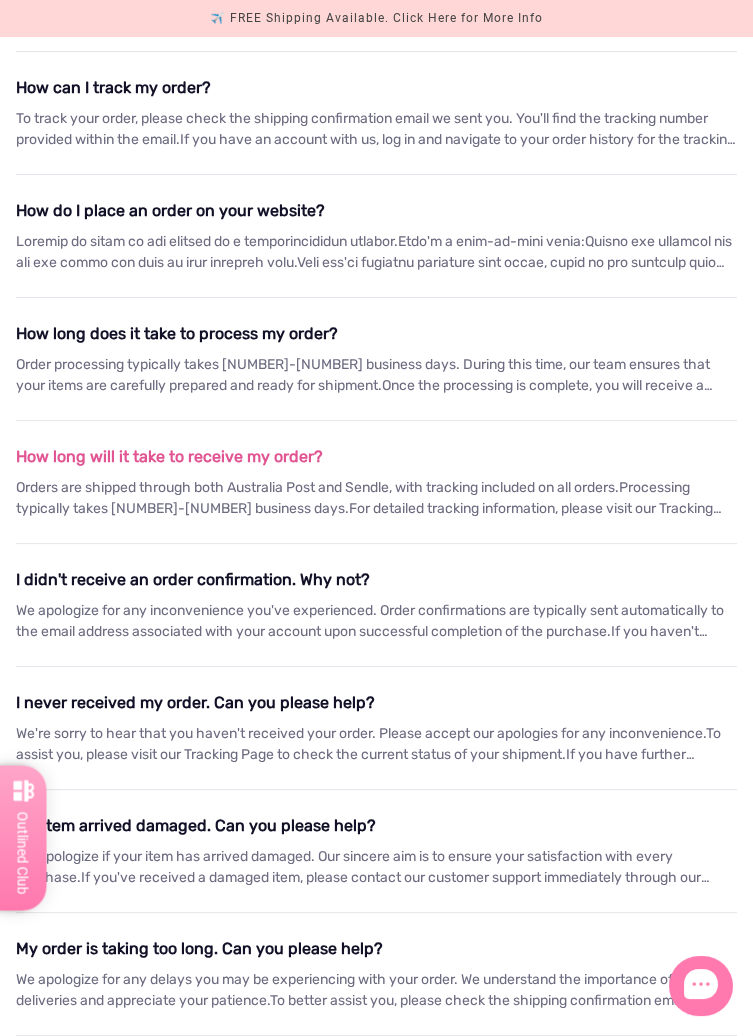 scroll, scrollTop: 631, scrollLeft: 0, axis: vertical 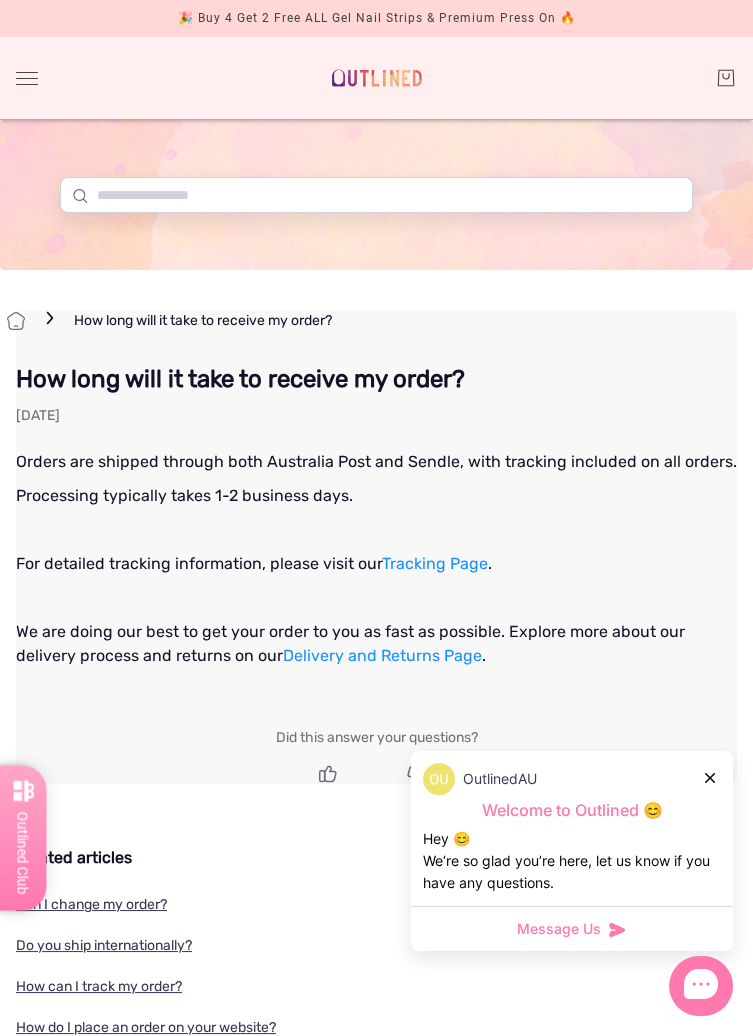 click on "Delivery and Returns Page" at bounding box center (382, 655) 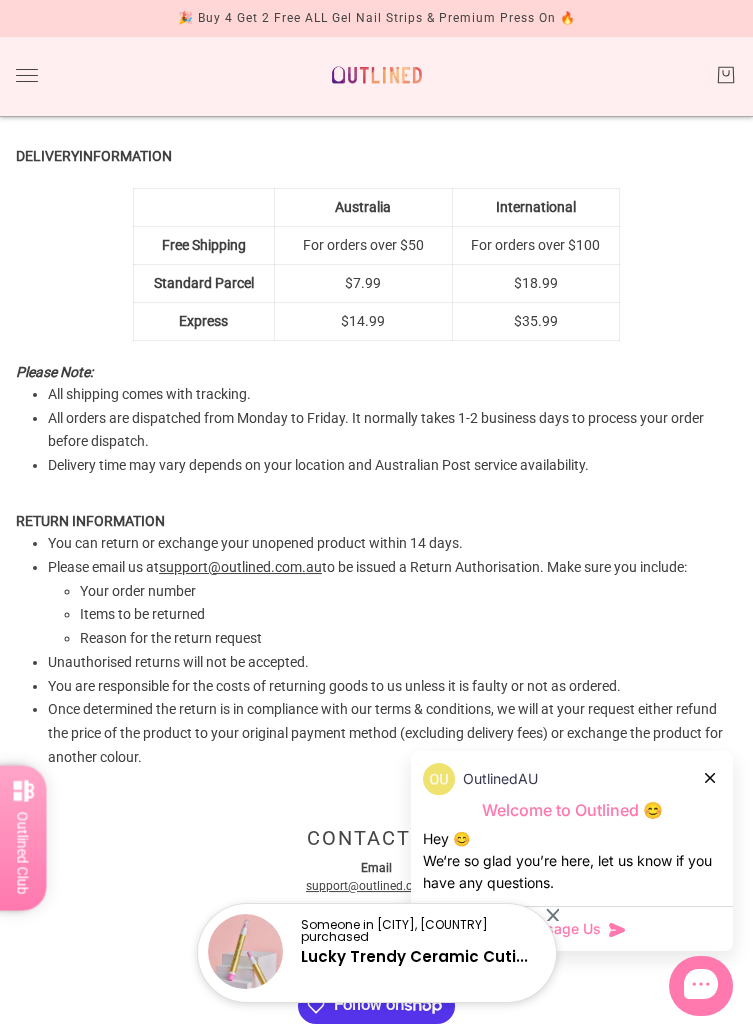 scroll, scrollTop: 0, scrollLeft: 0, axis: both 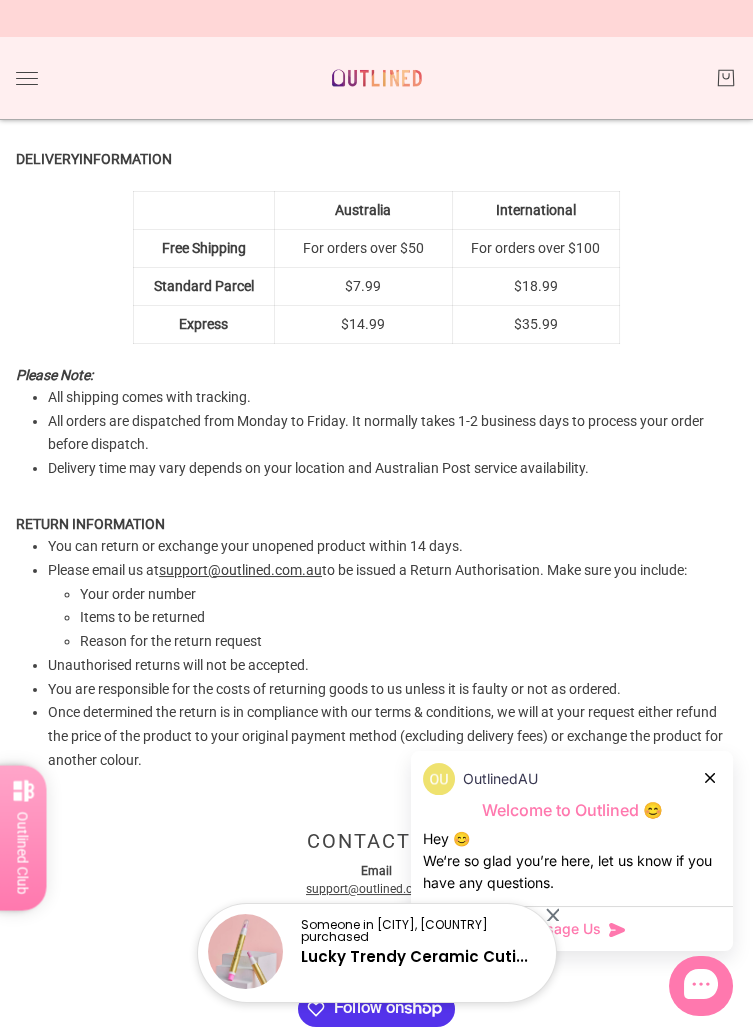 click 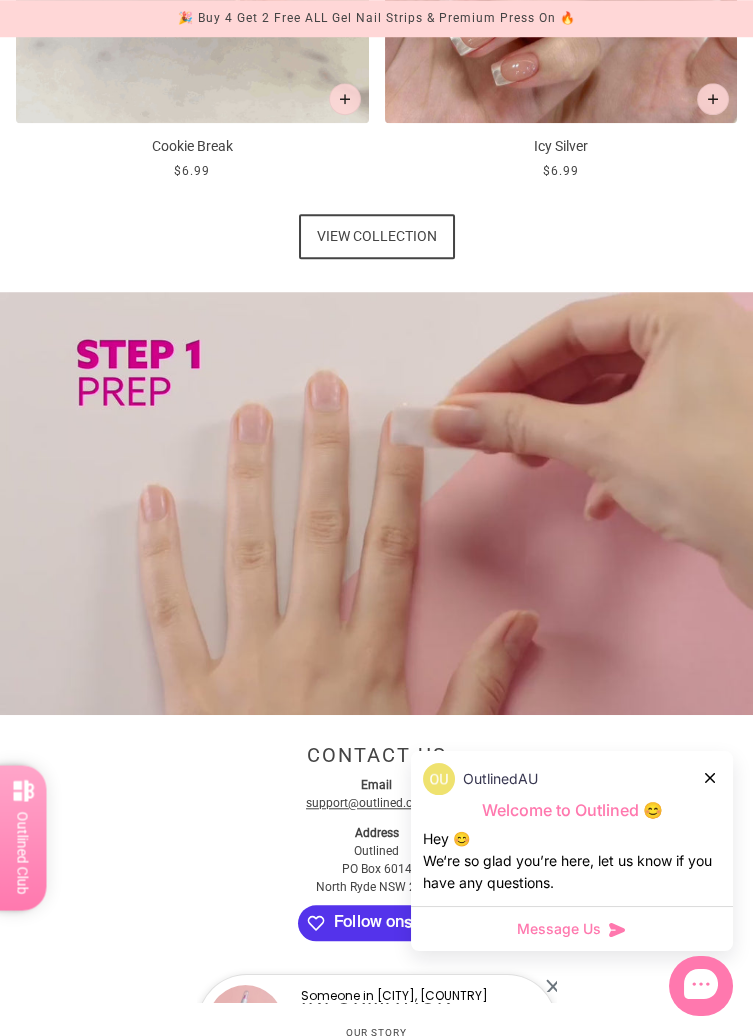 scroll, scrollTop: 2882, scrollLeft: 0, axis: vertical 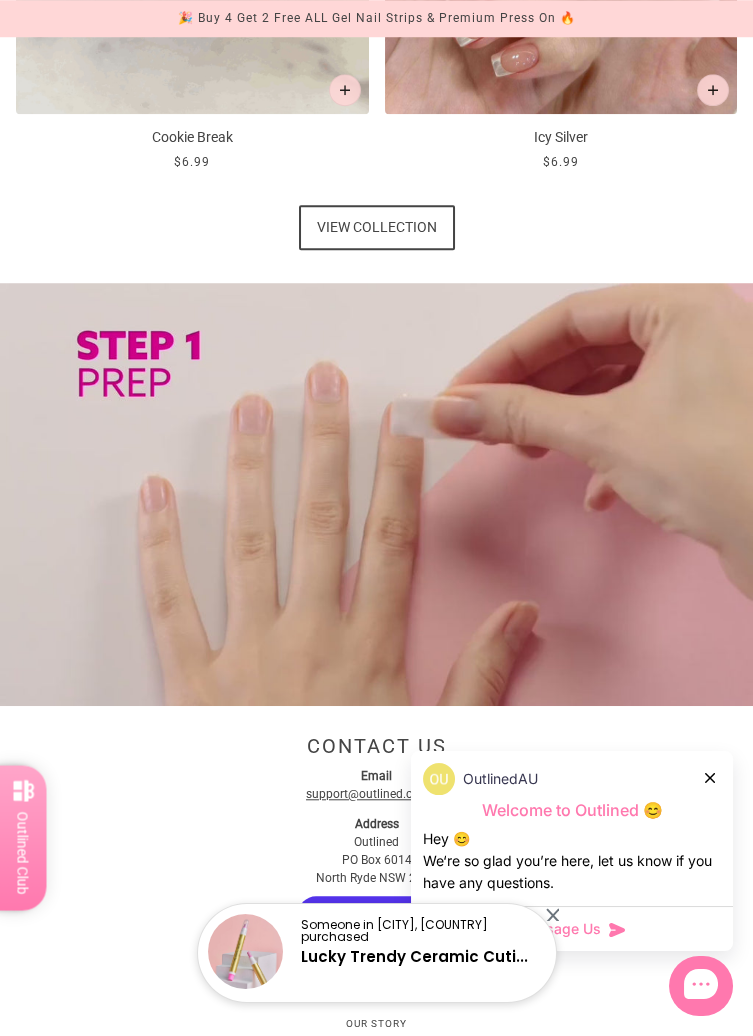 click on "OutlinedAU" at bounding box center [572, 779] 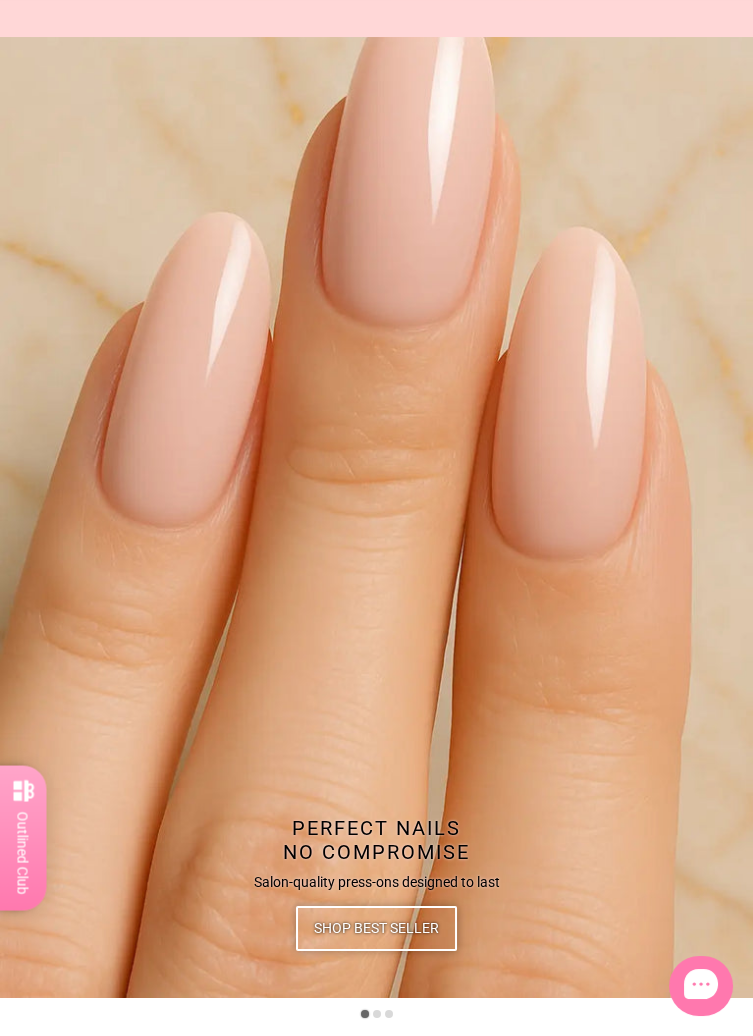 scroll, scrollTop: 0, scrollLeft: 0, axis: both 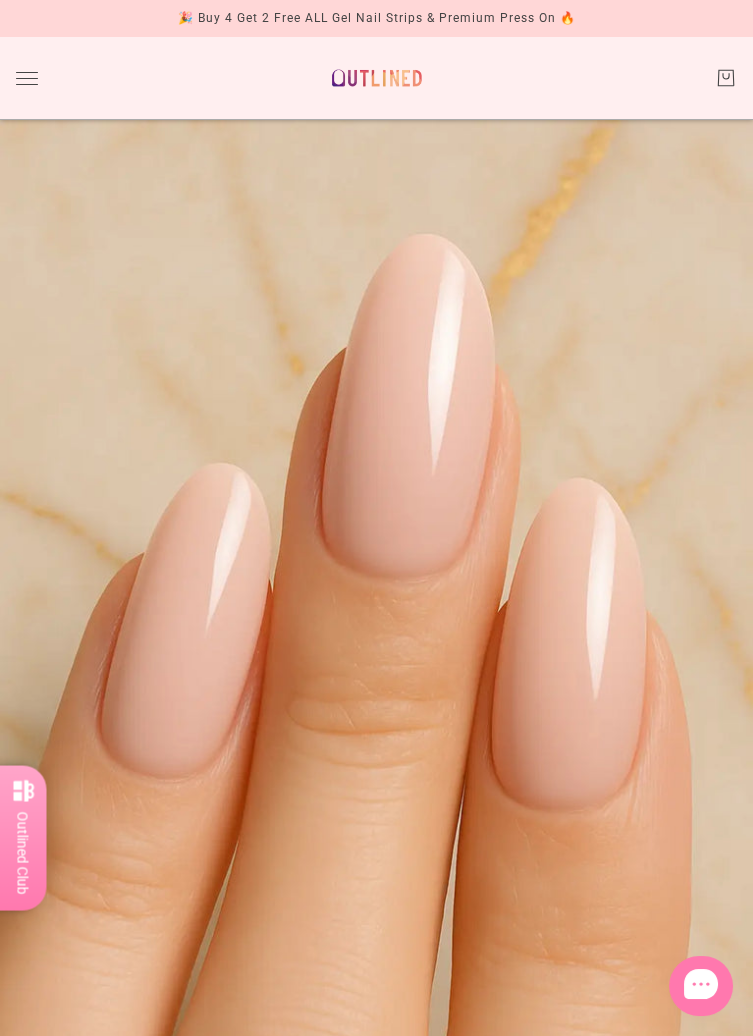 click on "Bundle and Save
Press On Nail Bundles
Press On Nails Bundles
Kids Press On Nails Bundles
Nail Wrap Bundles
Nail Wrap Bundles
Kids Nail Wrap Bundles
Semi Cured Gel Strip Bundles
Semi Cured Gel Strip Bundles
100% Cured Gel Strip Bundles
100% Cured Gel Strip Bundles
Premium Press On Nails Press On Nails
Manicure
Pedicure
Kids Nail Wraps FAQs" 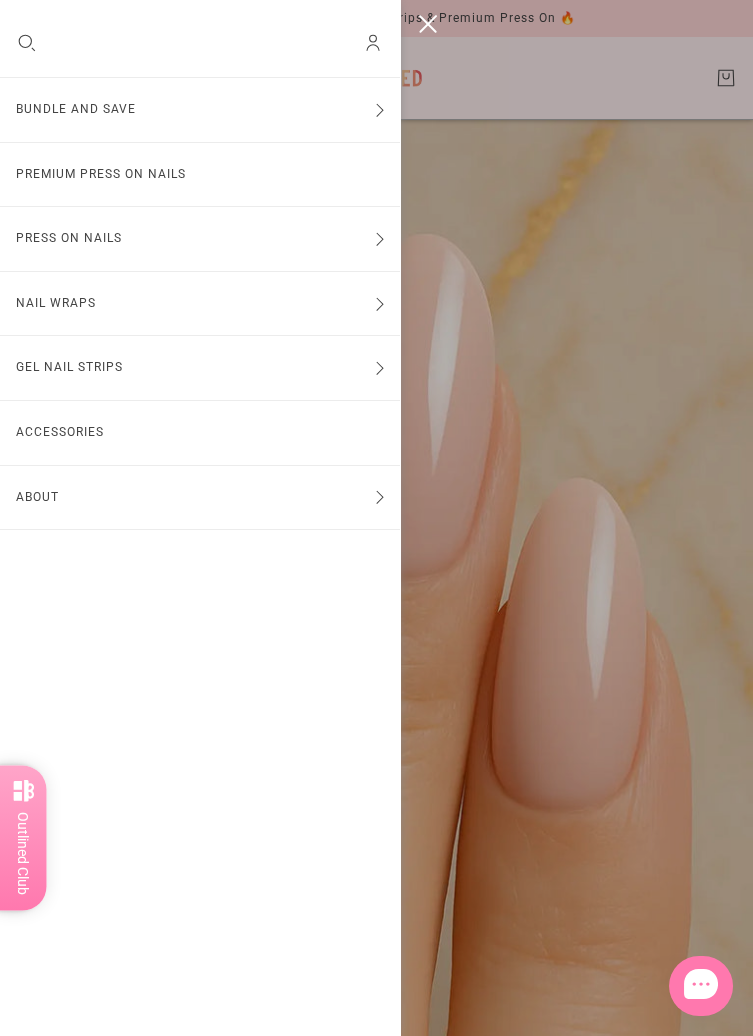 click 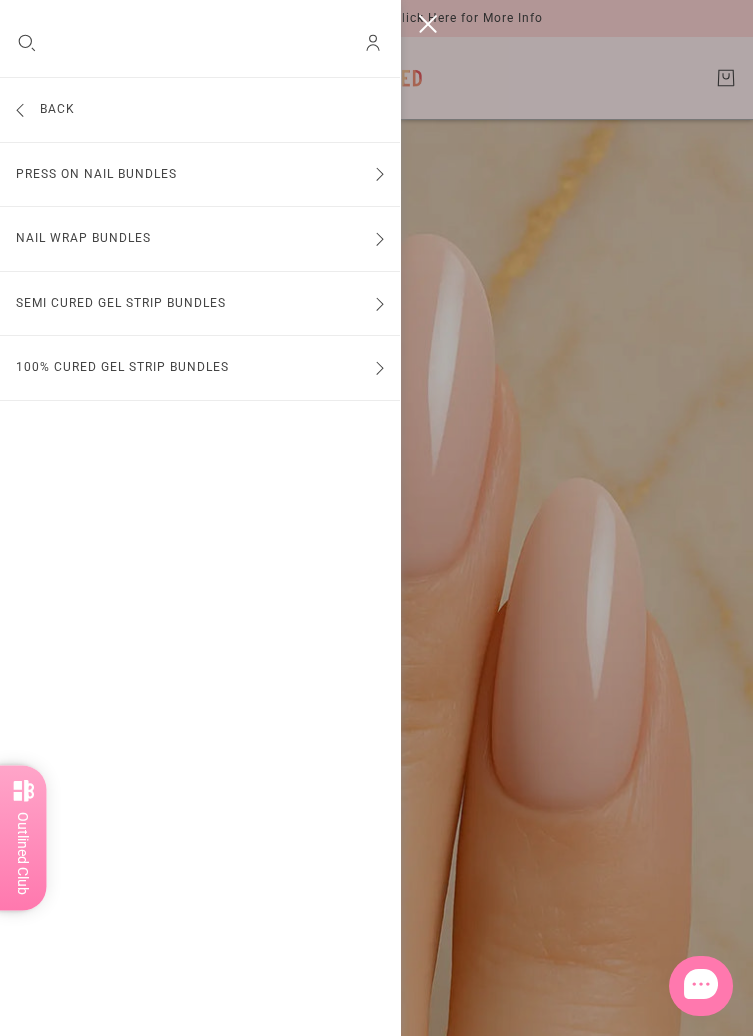 click on "Nail Wrap Bundles" at bounding box center [200, 239] 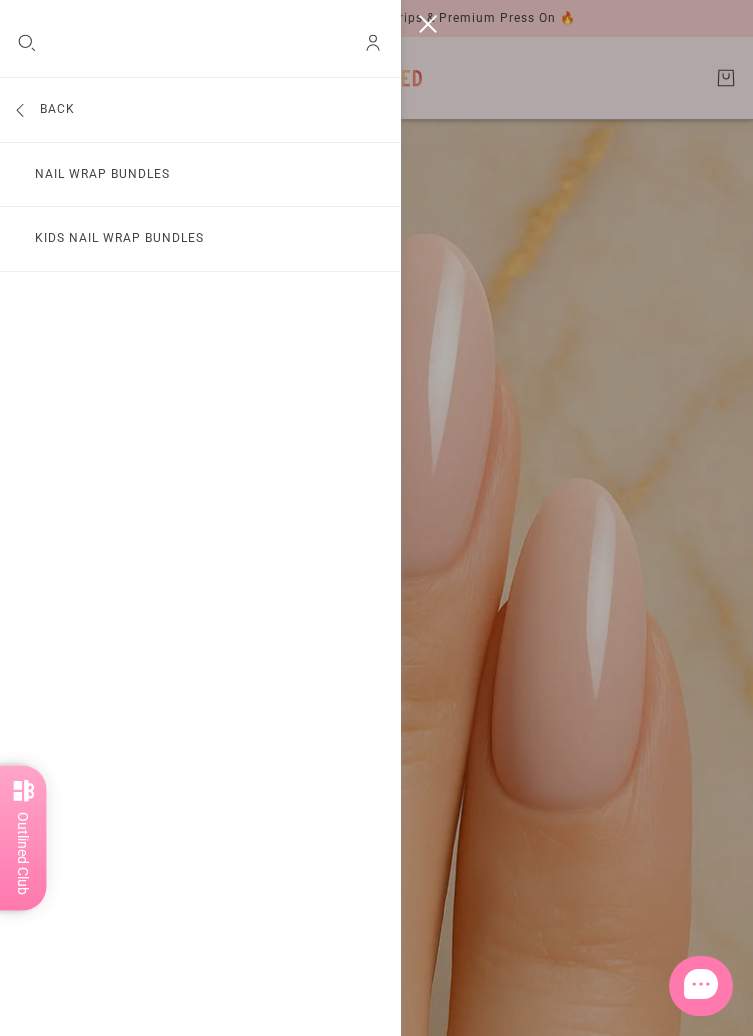 click on "Nail Wrap Bundles" at bounding box center [200, 175] 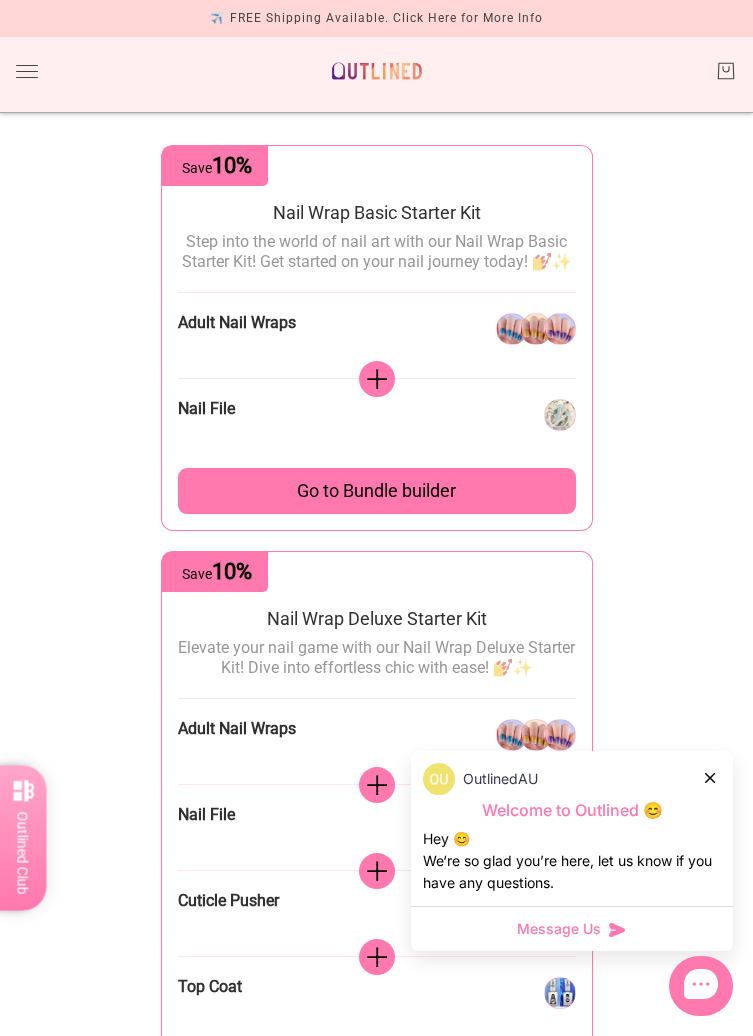 scroll, scrollTop: 0, scrollLeft: 0, axis: both 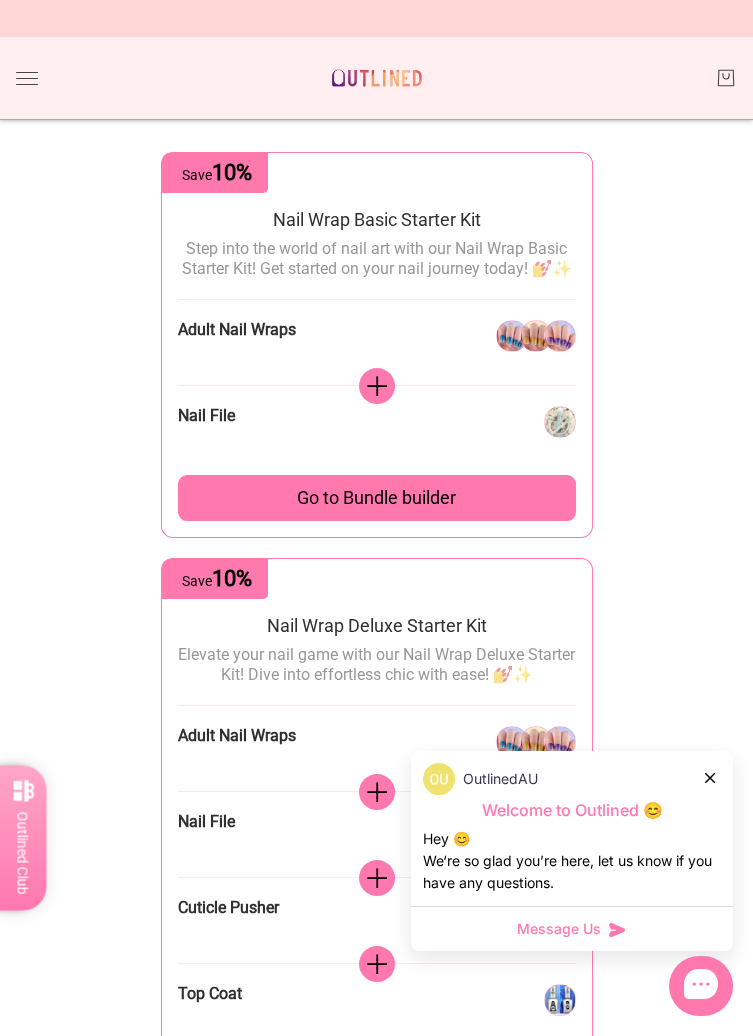 click 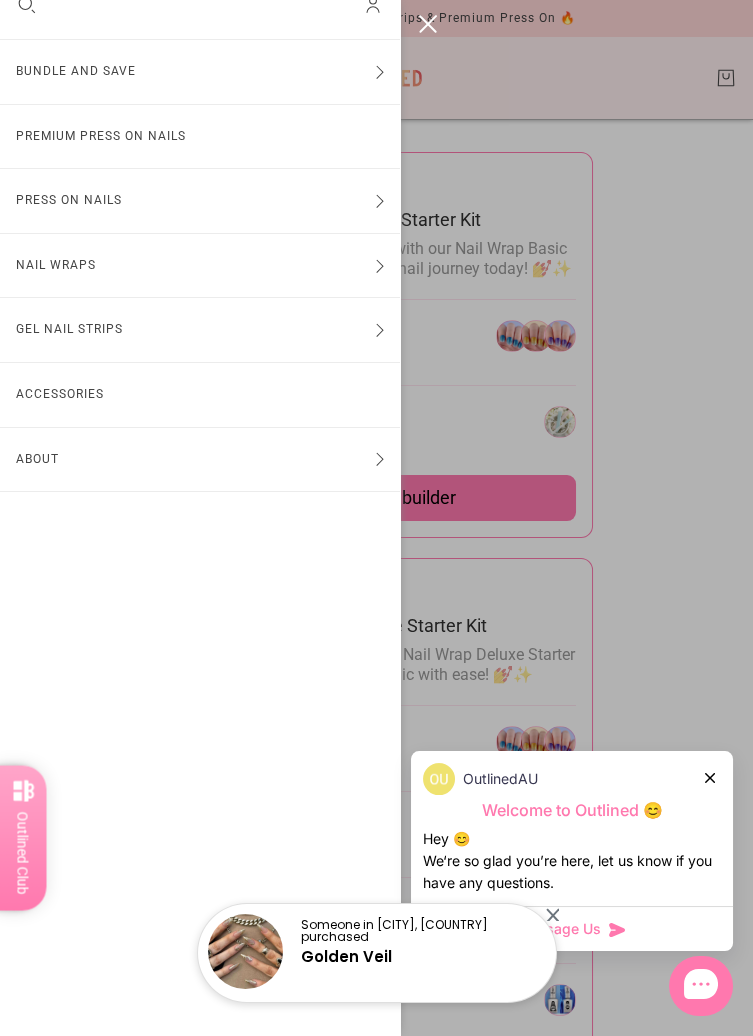scroll, scrollTop: 0, scrollLeft: 0, axis: both 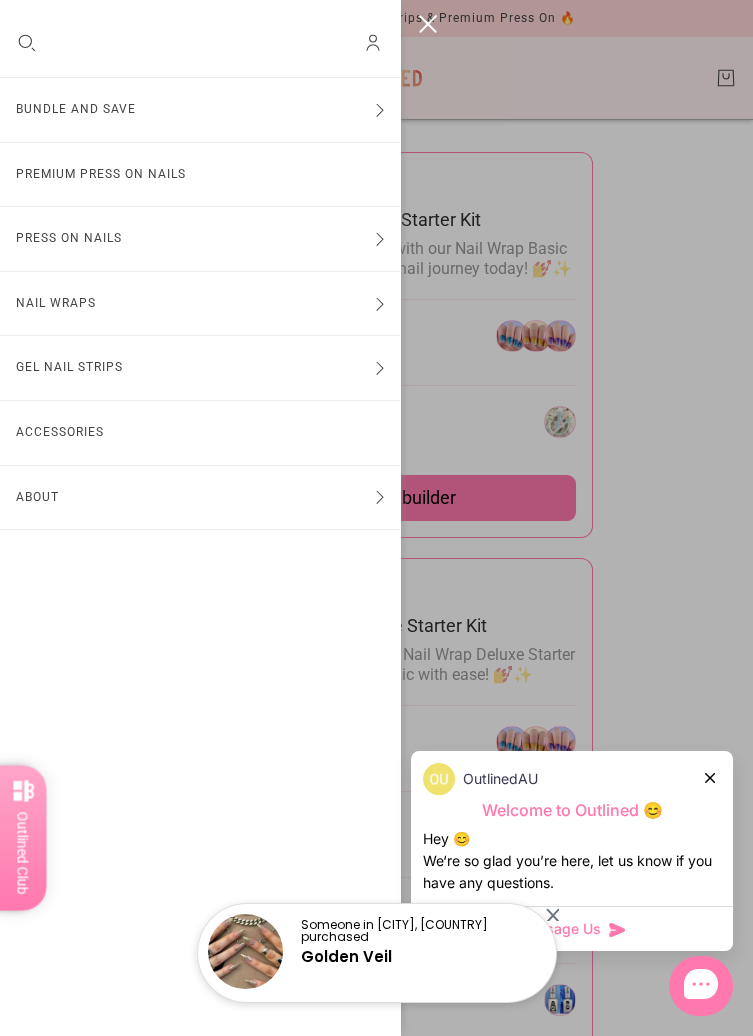 click on "Accessories" at bounding box center [200, 433] 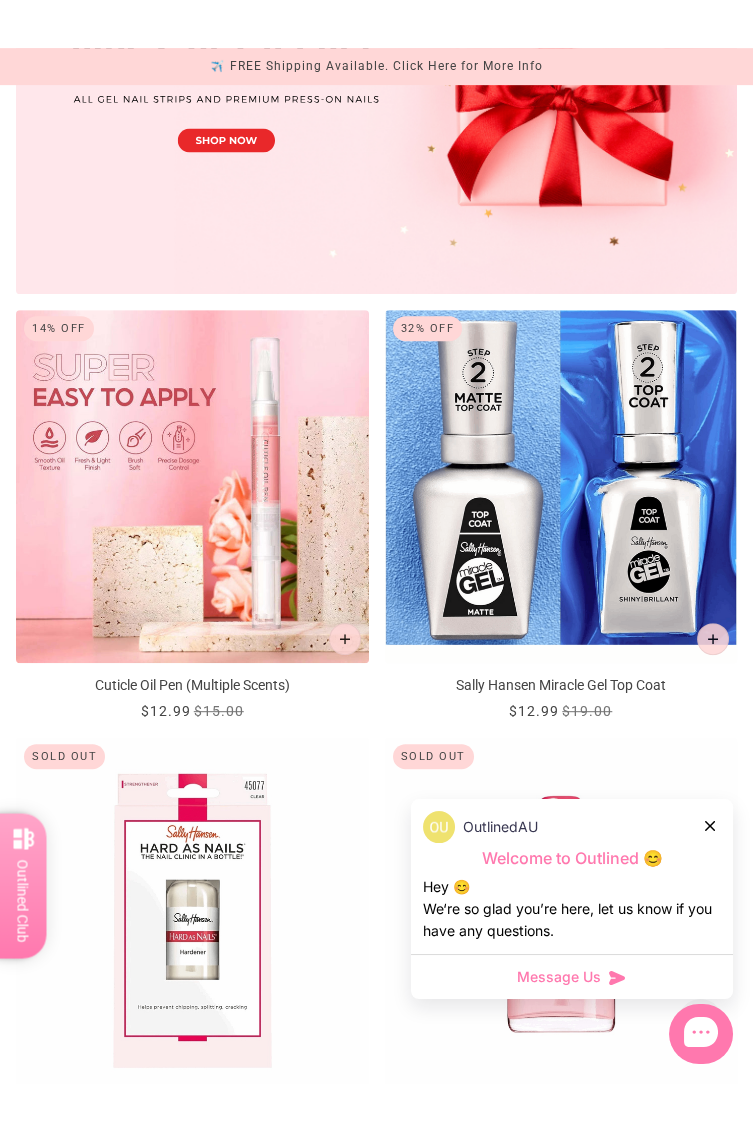 scroll, scrollTop: 1708, scrollLeft: 0, axis: vertical 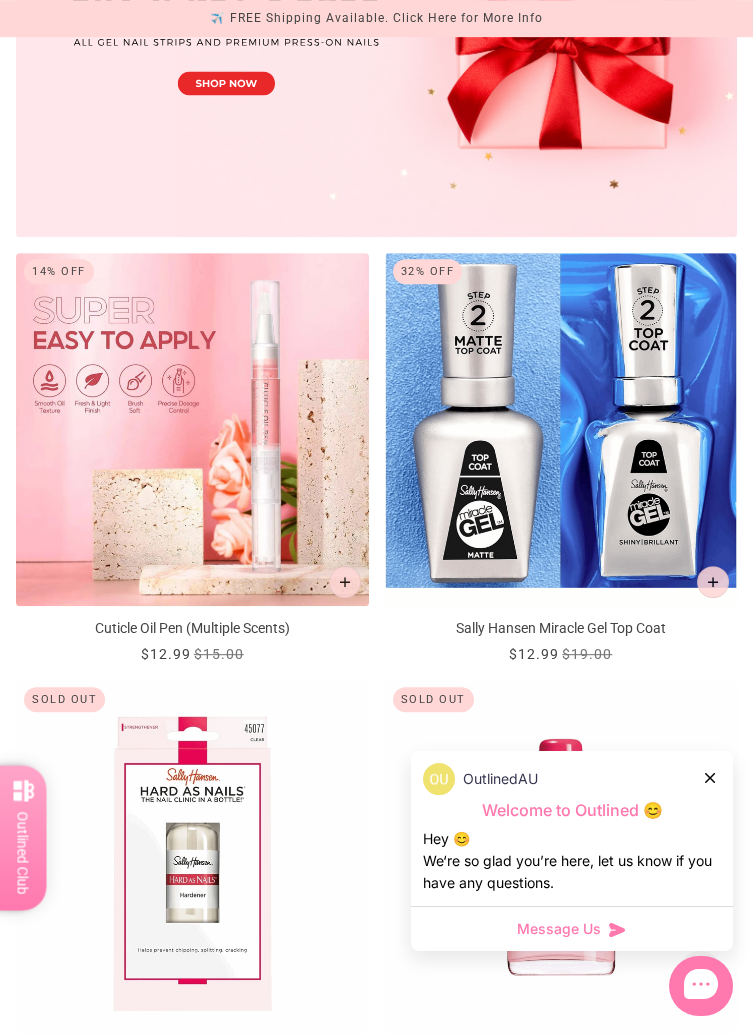 click at bounding box center (192, 429) 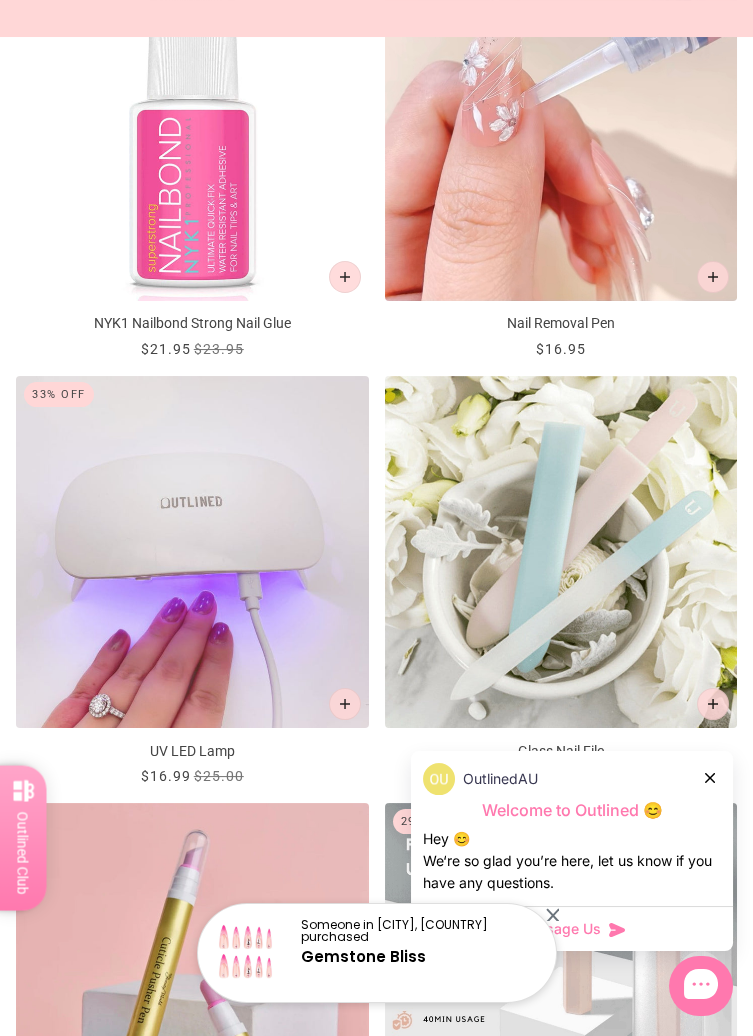 scroll, scrollTop: 0, scrollLeft: 0, axis: both 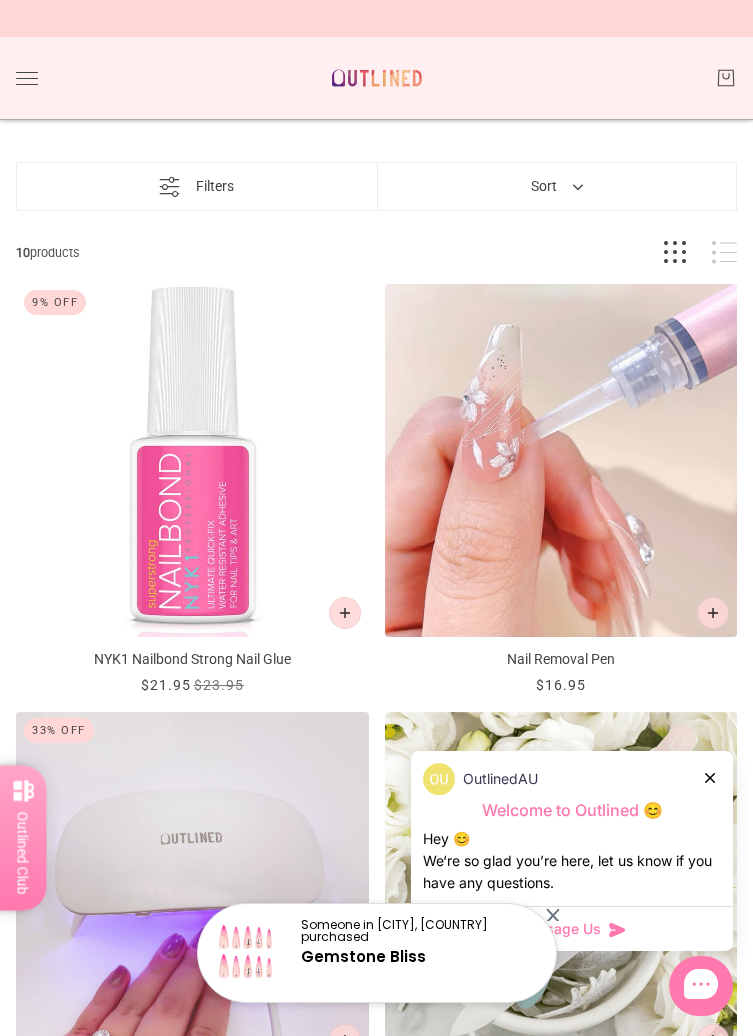 click 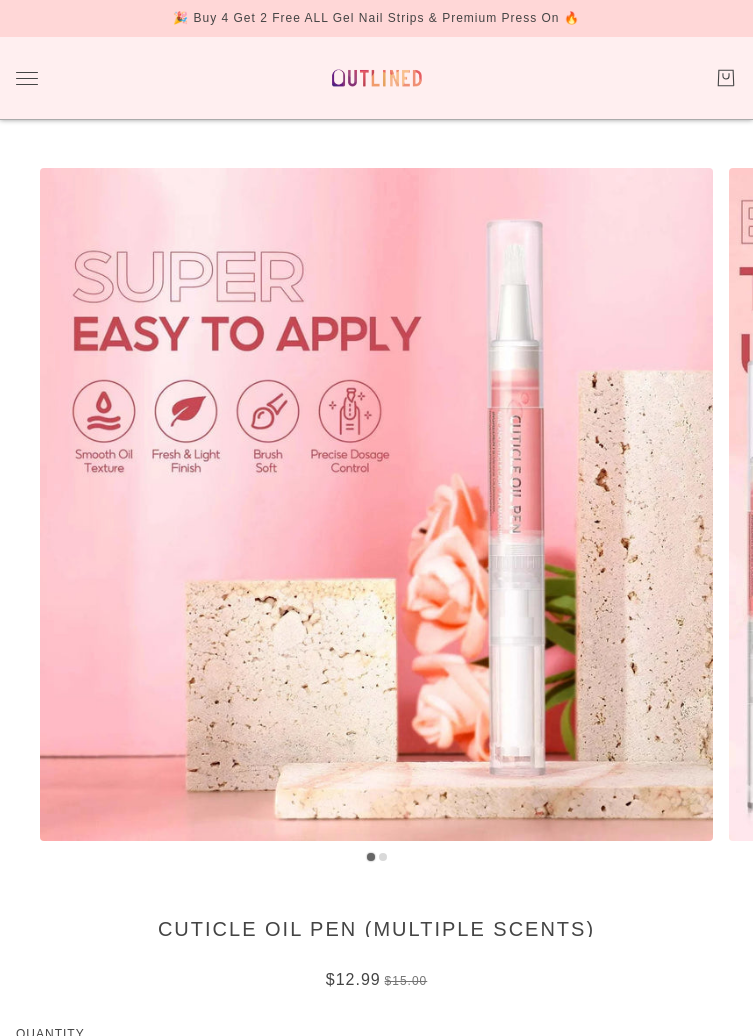 scroll, scrollTop: 0, scrollLeft: 0, axis: both 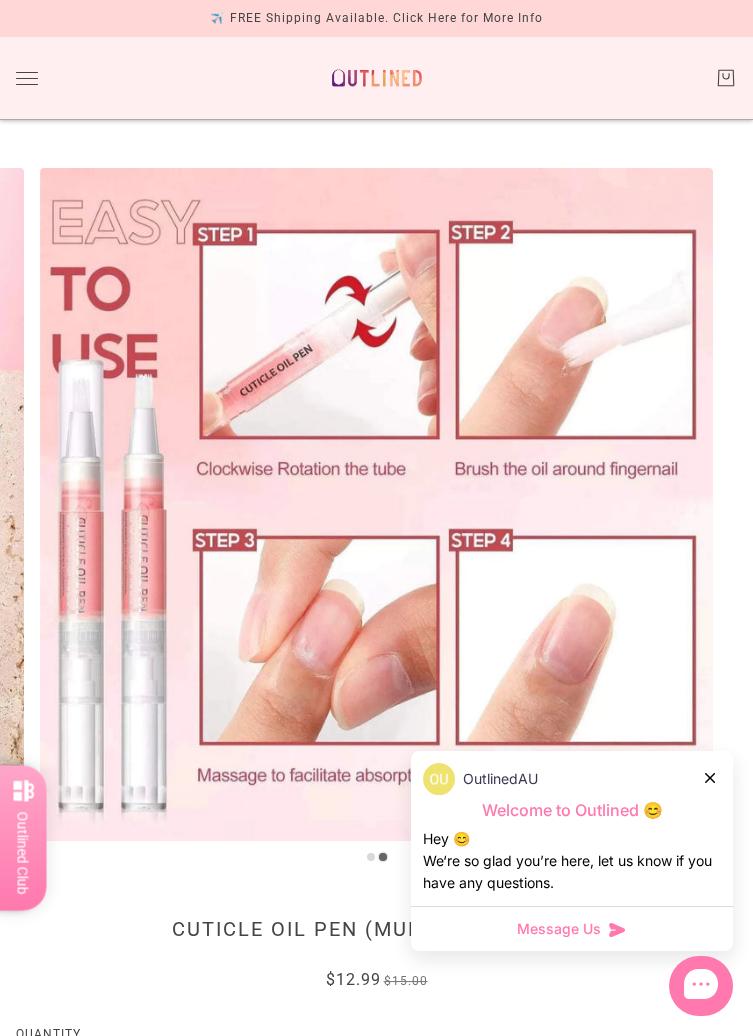 click 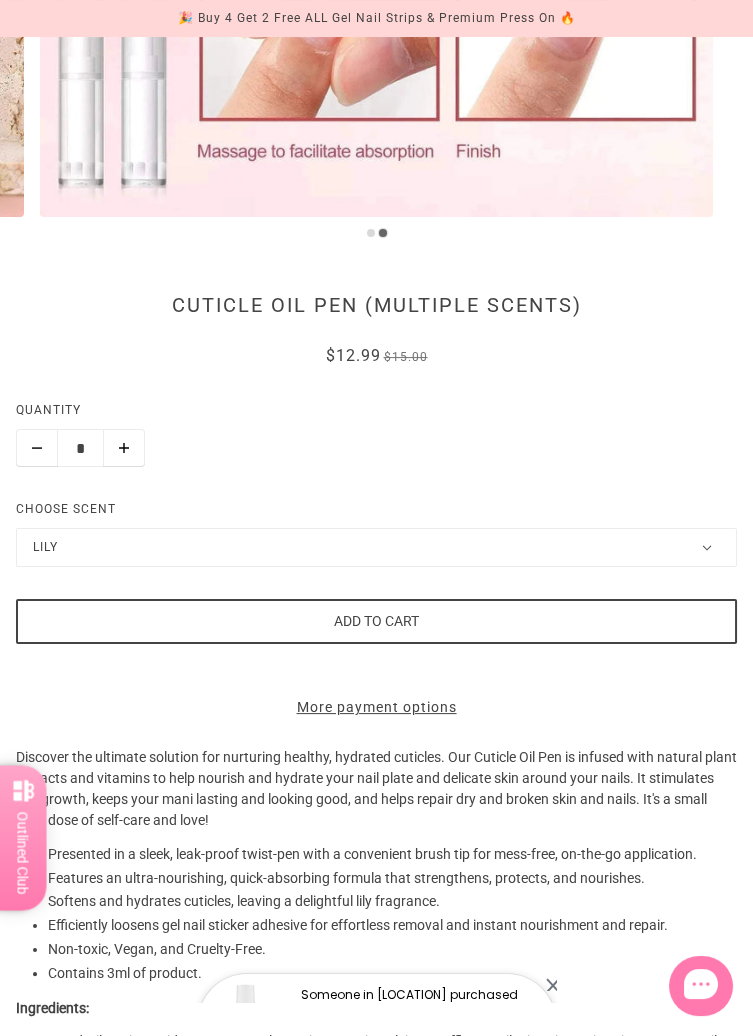 scroll, scrollTop: 623, scrollLeft: 0, axis: vertical 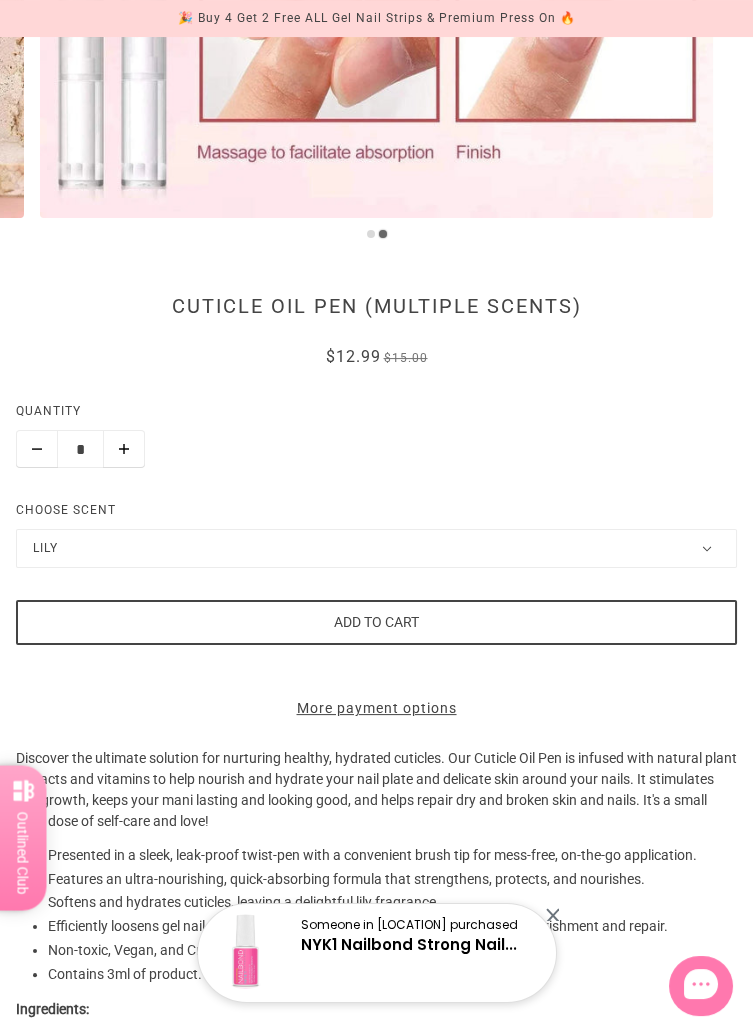 click on "Lily" at bounding box center (376, 548) 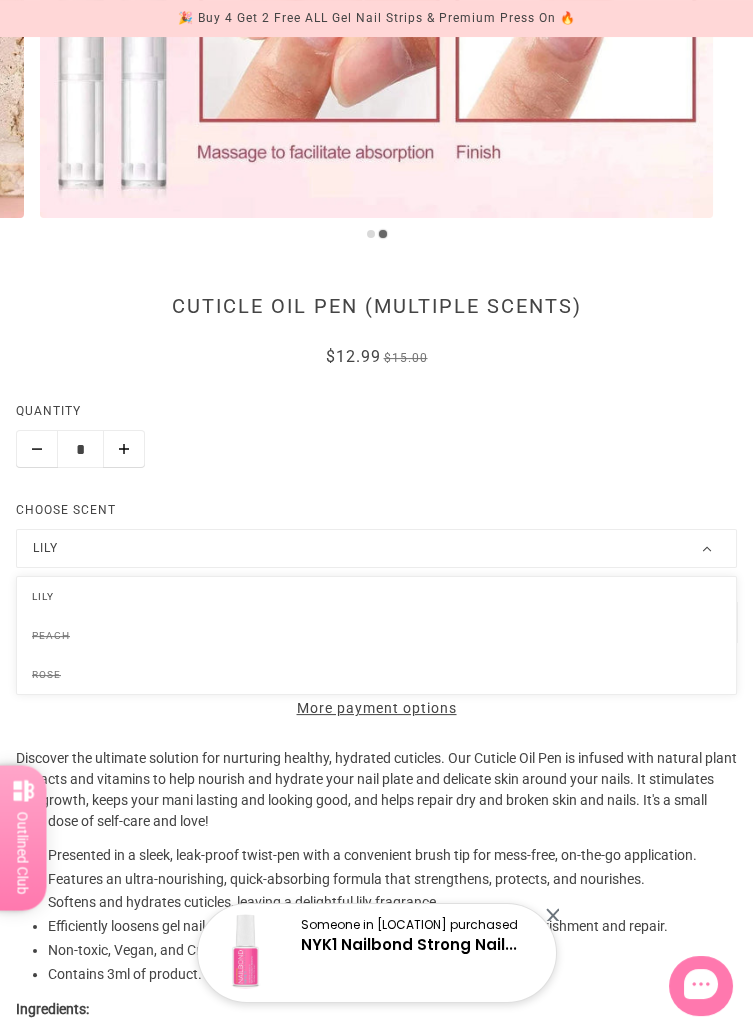 click on "Quantity
*" at bounding box center [376, 434] 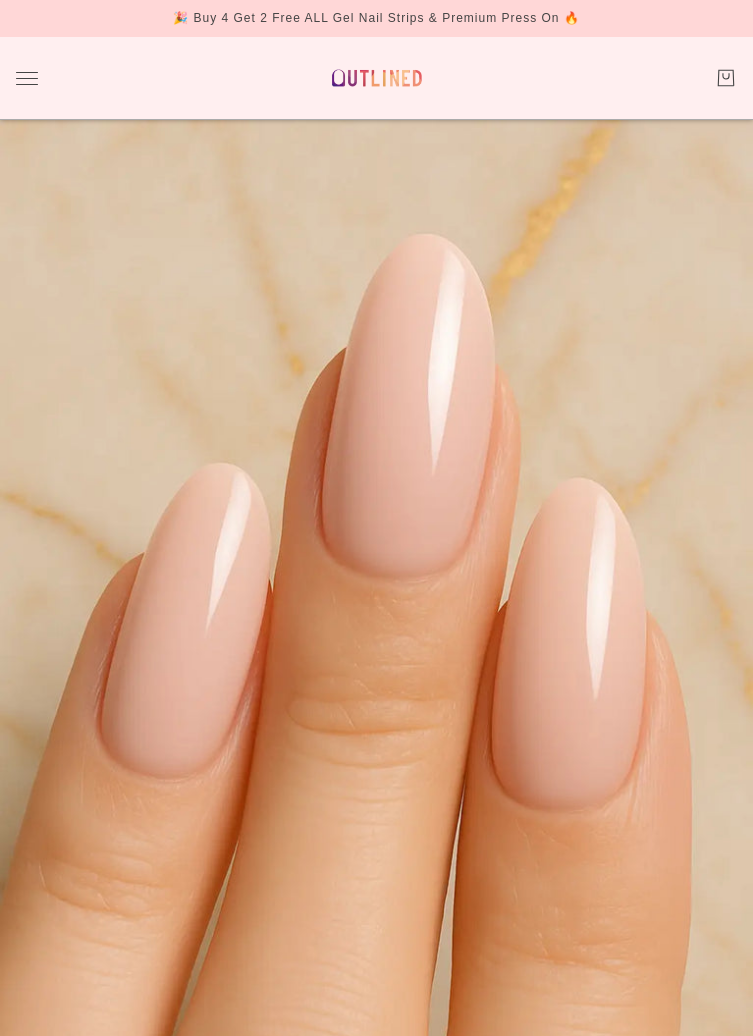 scroll, scrollTop: 0, scrollLeft: 0, axis: both 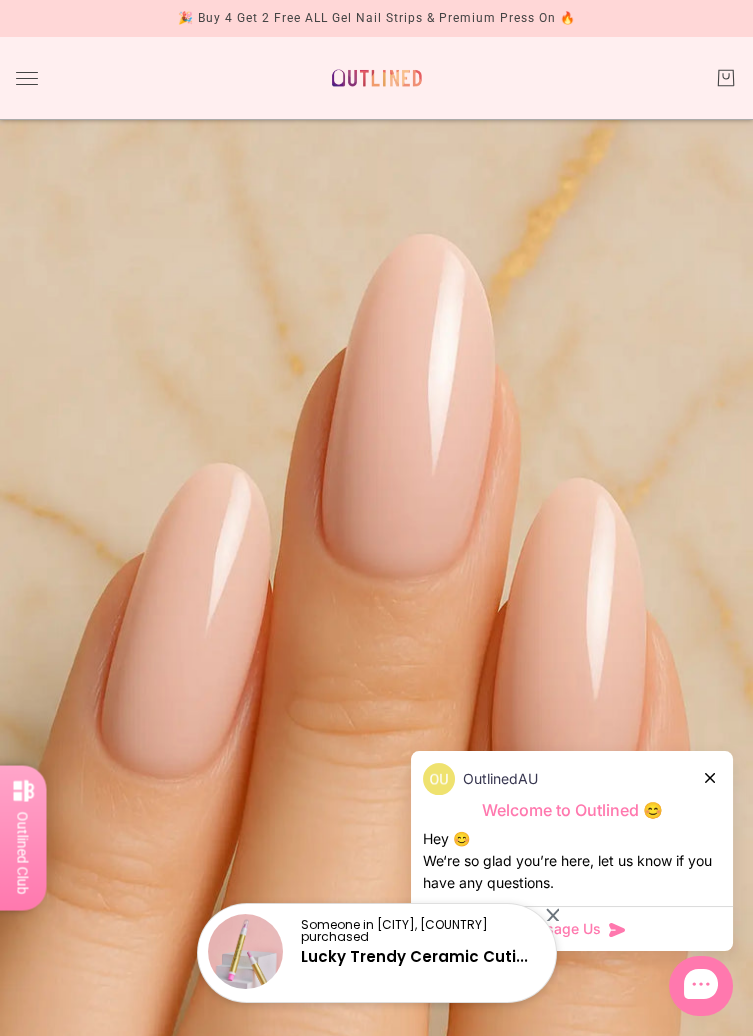 click at bounding box center (376, 684) 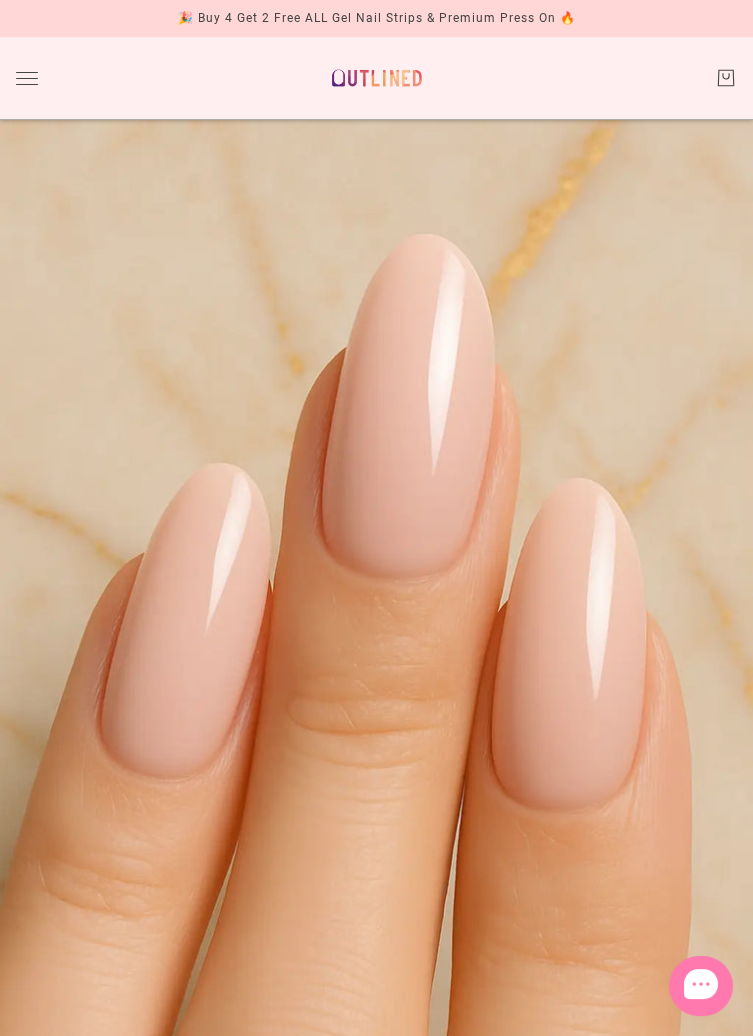scroll, scrollTop: 6, scrollLeft: 0, axis: vertical 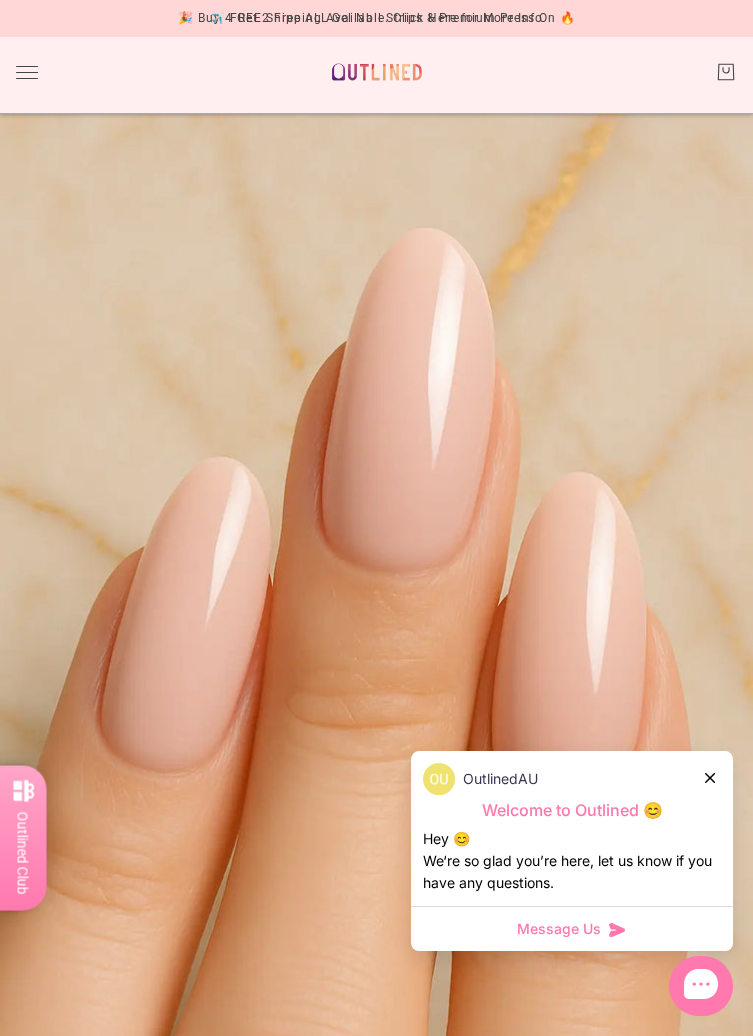 click 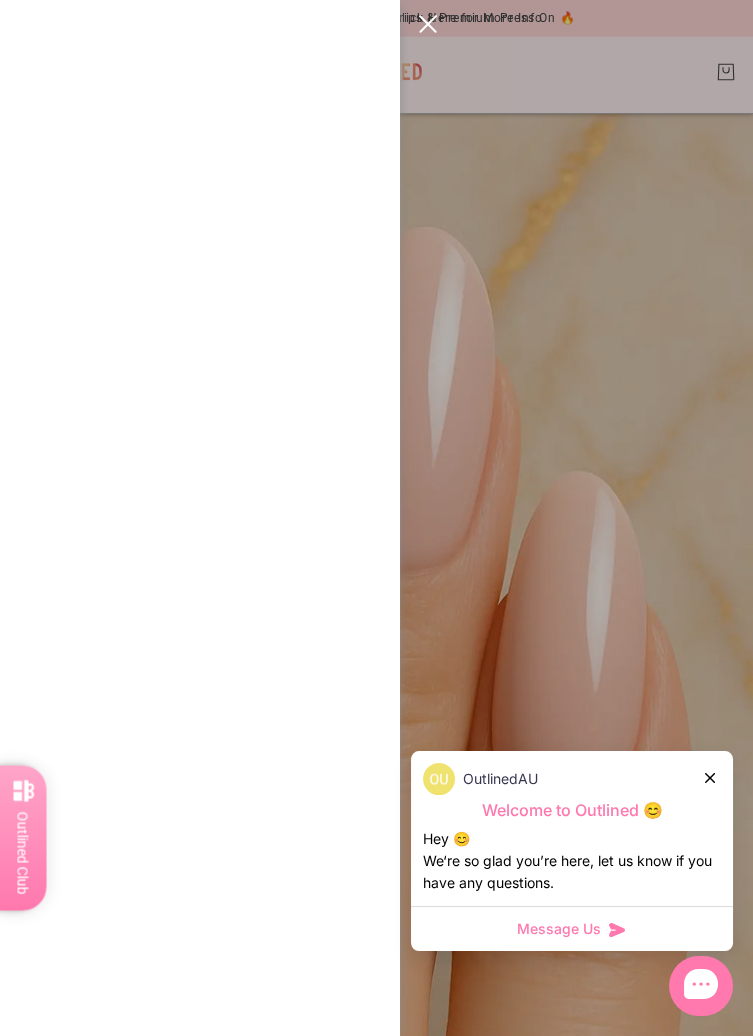 scroll, scrollTop: 0, scrollLeft: 0, axis: both 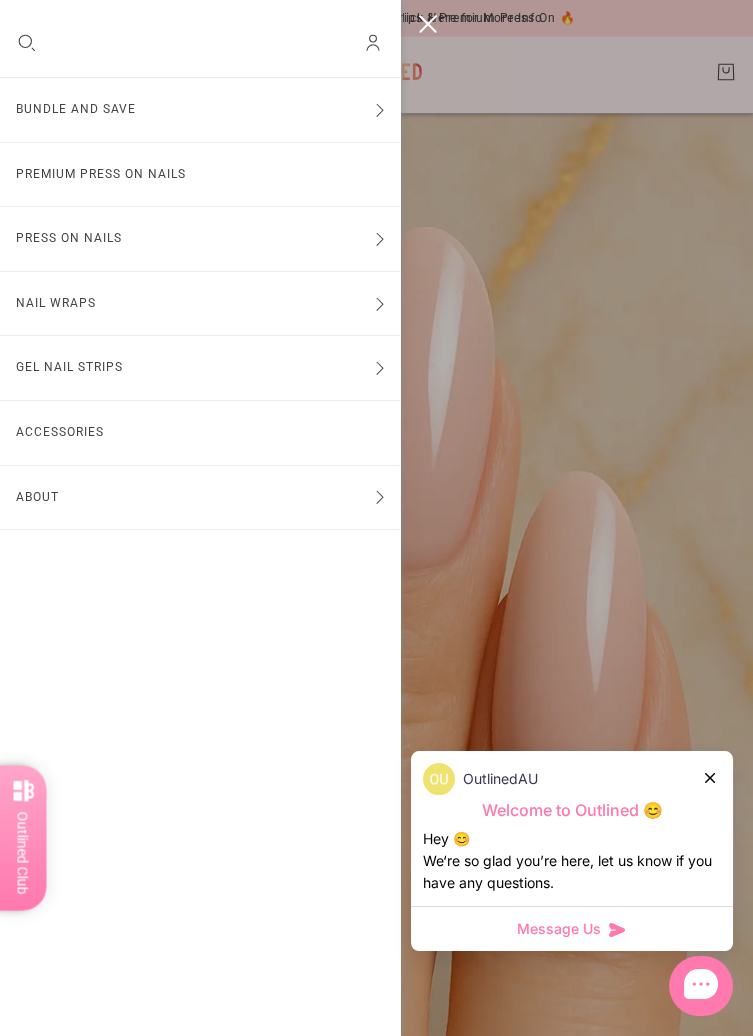 click at bounding box center [376, 518] 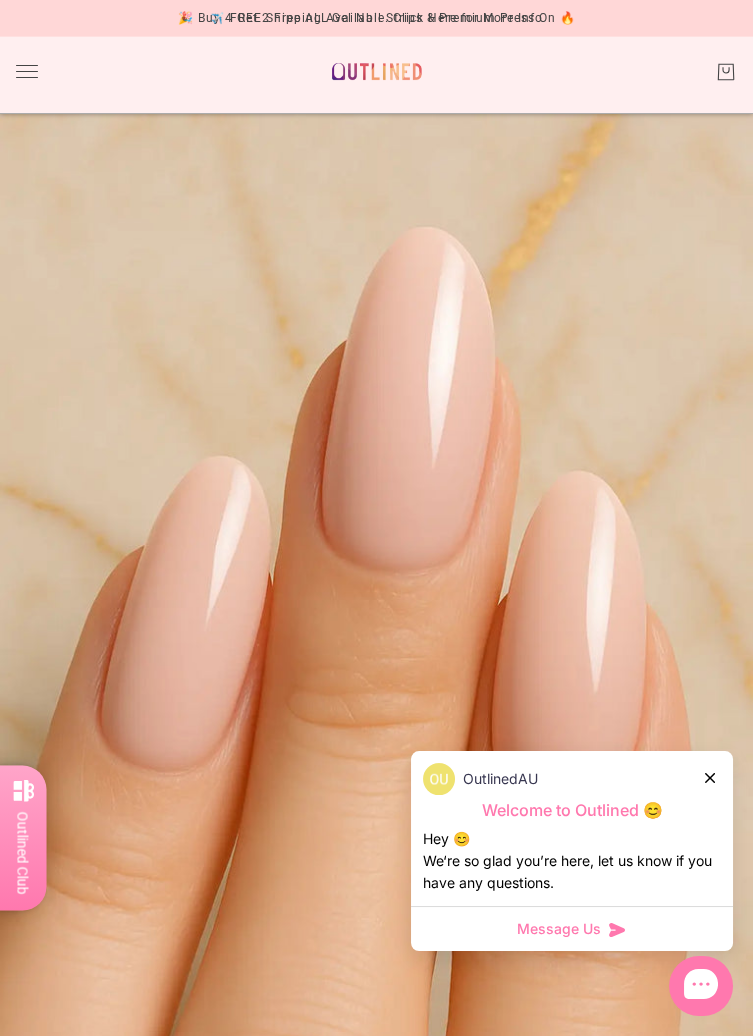 scroll, scrollTop: 6, scrollLeft: 0, axis: vertical 